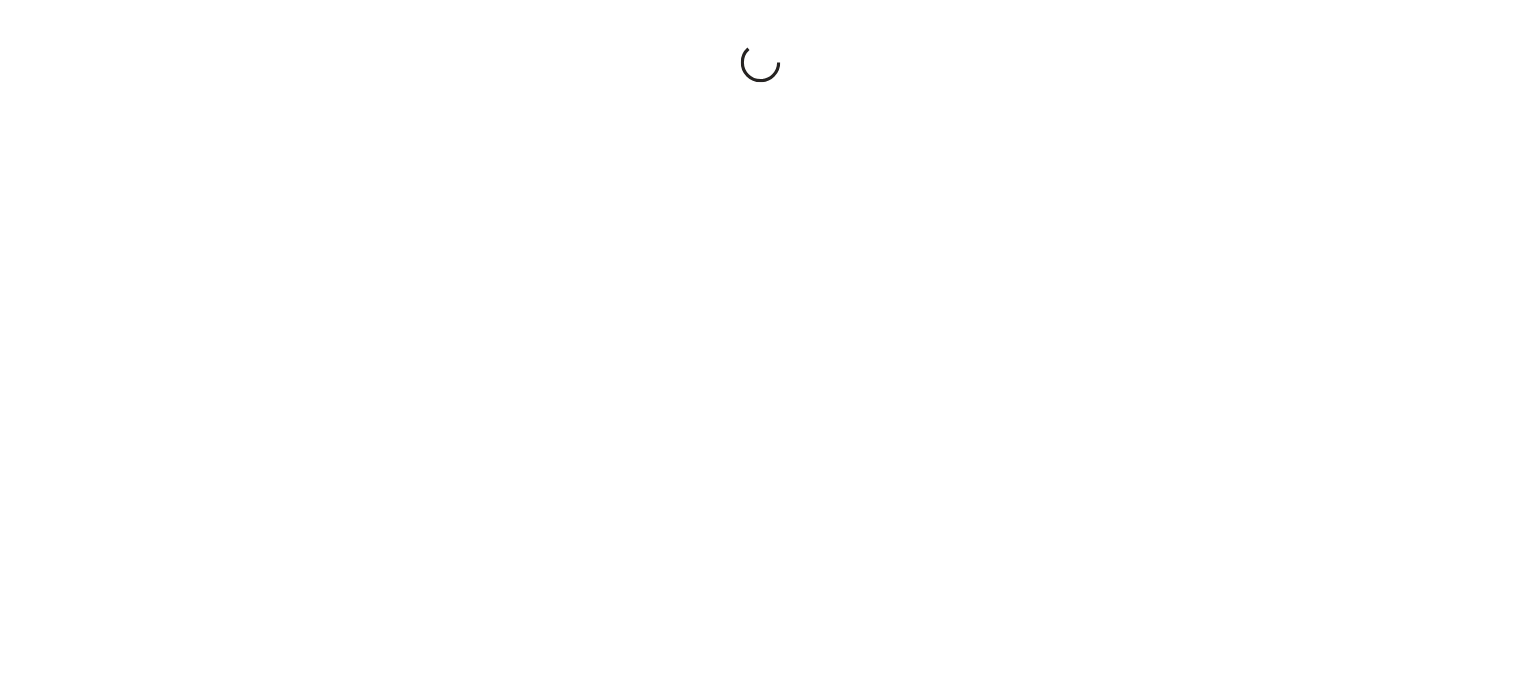 scroll, scrollTop: 0, scrollLeft: 0, axis: both 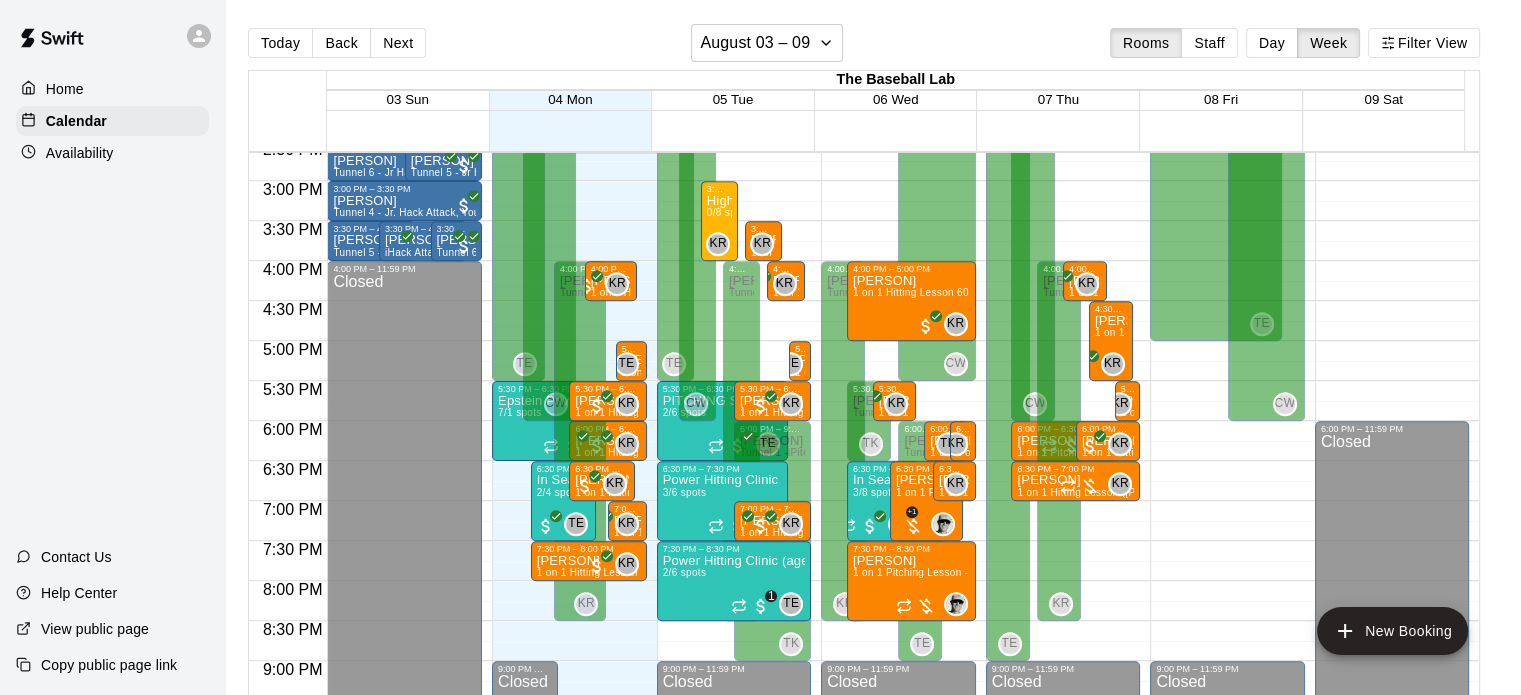 click on "Availability" at bounding box center (112, 153) 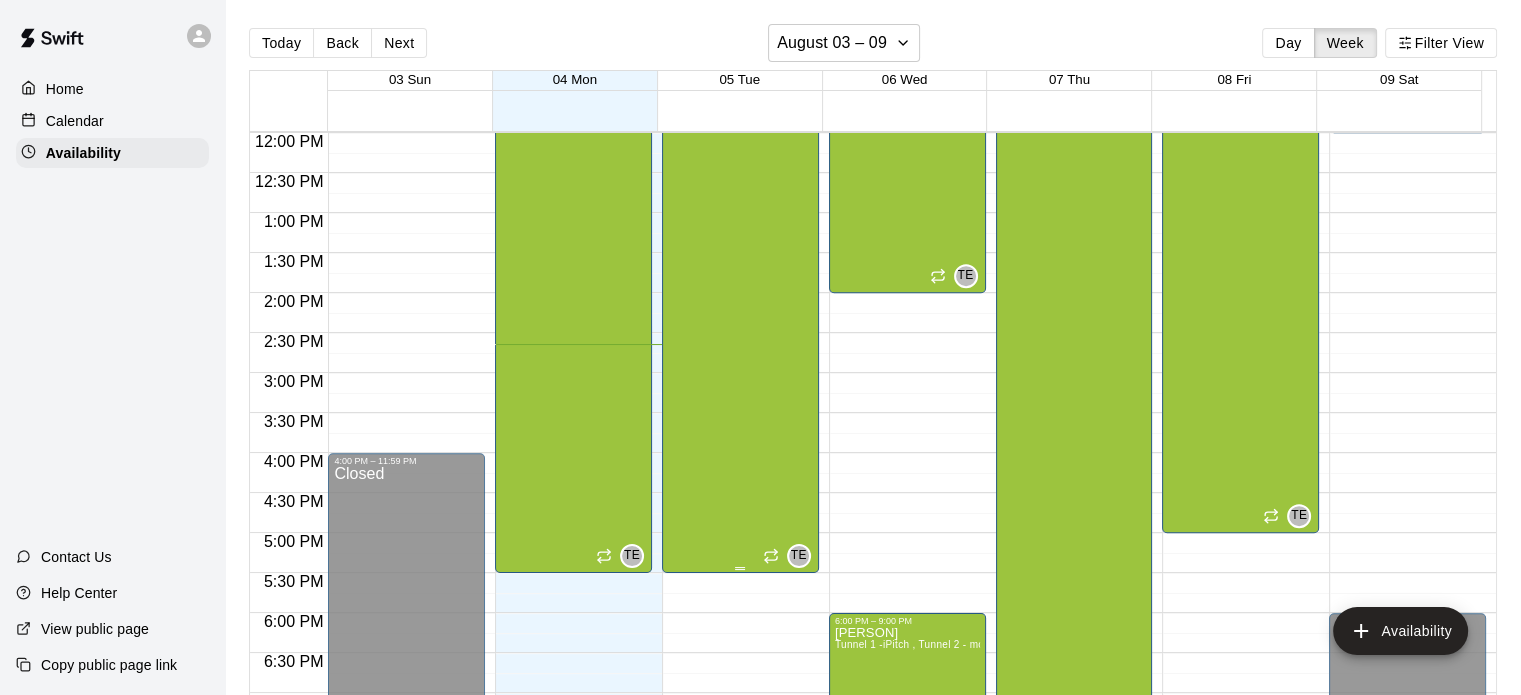 scroll, scrollTop: 722, scrollLeft: 0, axis: vertical 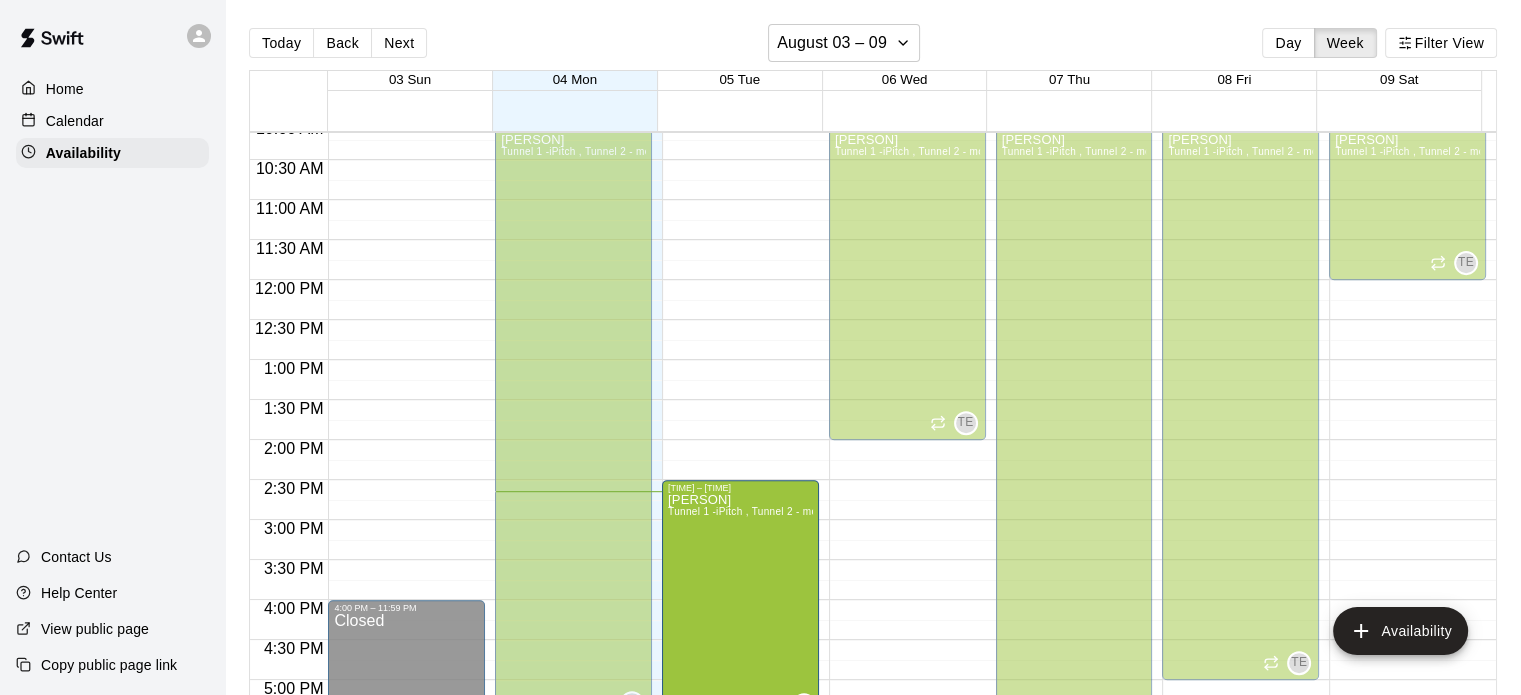 drag, startPoint x: 734, startPoint y: 214, endPoint x: 735, endPoint y: 491, distance: 277.0018 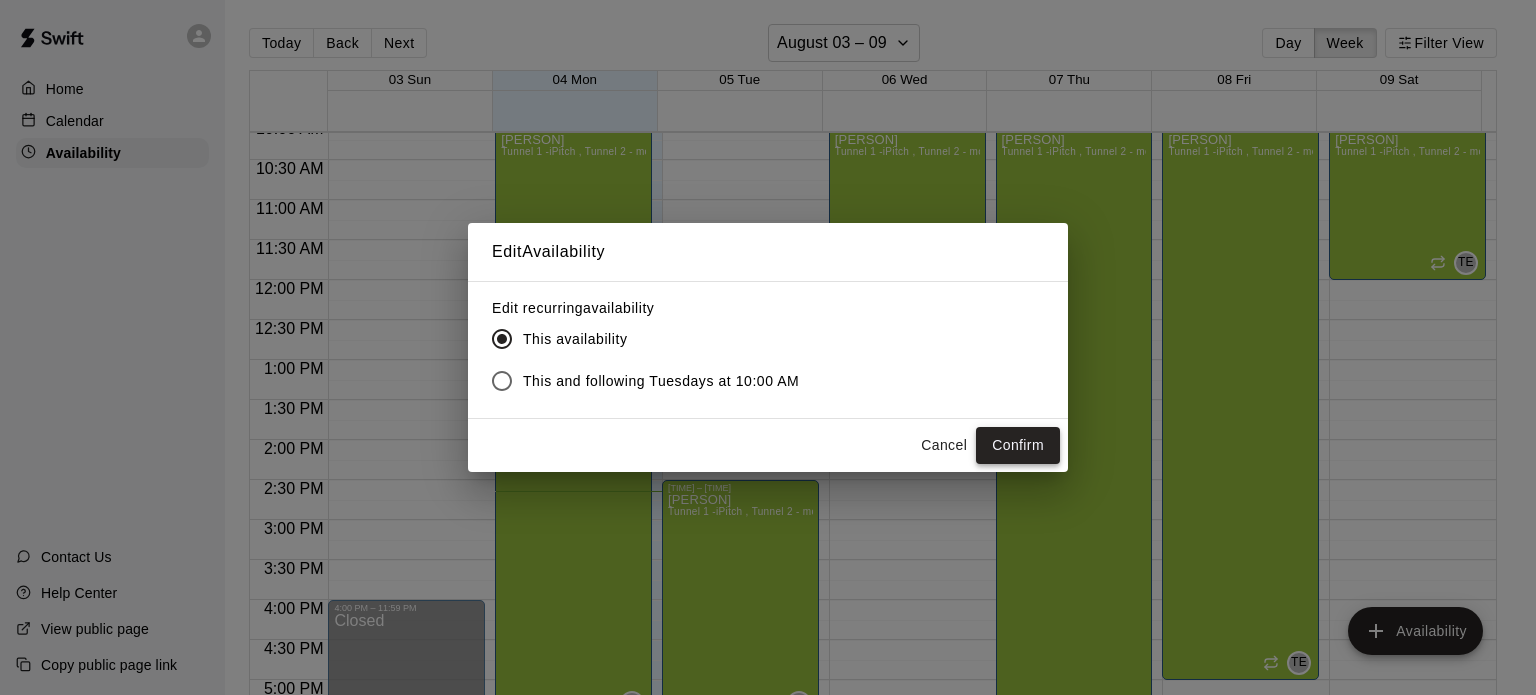 click on "Confirm" at bounding box center (1018, 445) 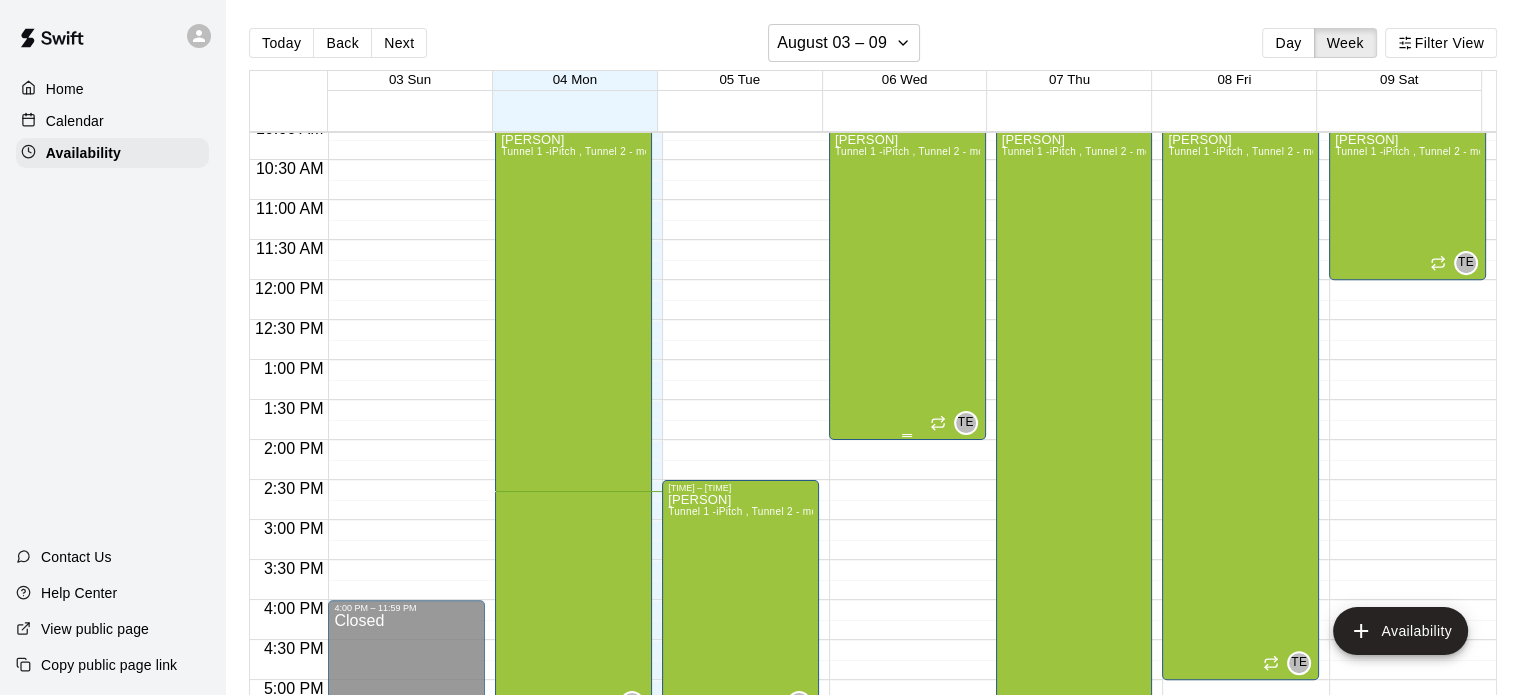 click on "[PERSON] Tunnel 1 -iPitch , Tunnel 2 - mounds and MOCAP, Tunnel 3 - Hack Attack, Tunnel 4 - Jr Hack Attack, Tunnel 5 - Jr. Hack Attack, Tunnel 6 - Jr. Hack Attack, Fitness Center, Tunnel 1 -iPitch (guest pass), Tunnel 2 - mounds and MOCAP (guest pass), Tunnel 3 - Hack Attack (guest pass), Tunnel 4 - Jr Hack Attack (guest pass), Tunnel 5 - Jr. Hack Attack (guest pass), Tunnel 6 - Jr. Hack Attack (guest pass)" at bounding box center [907, 480] 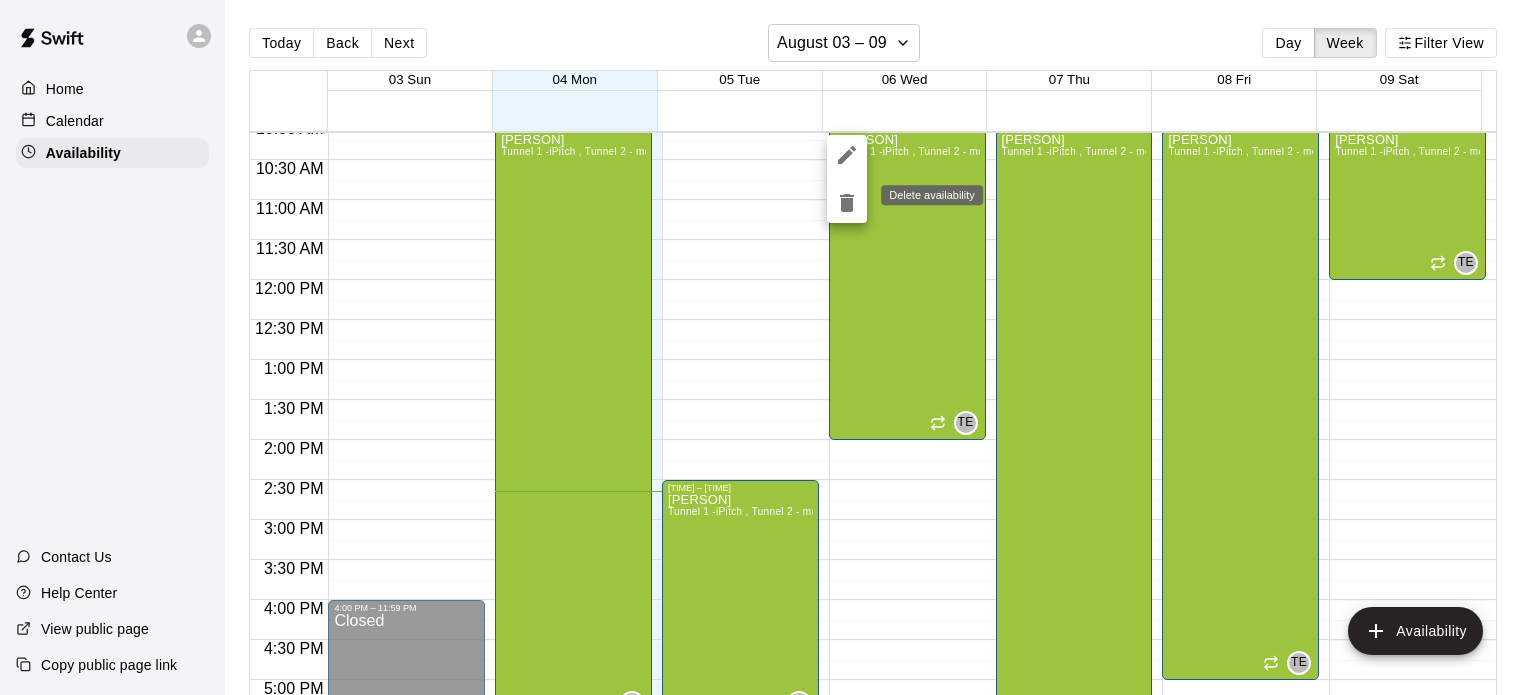 click 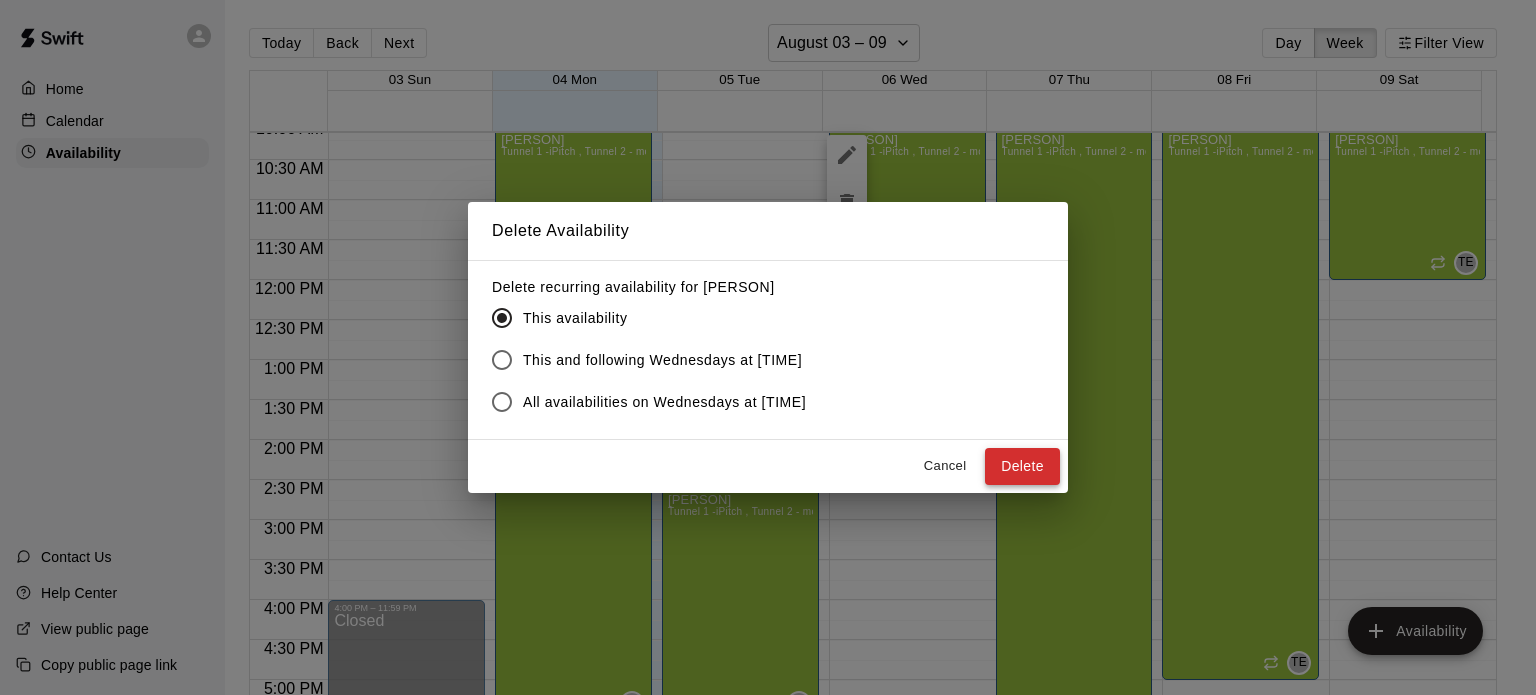 click on "Delete" at bounding box center [1022, 466] 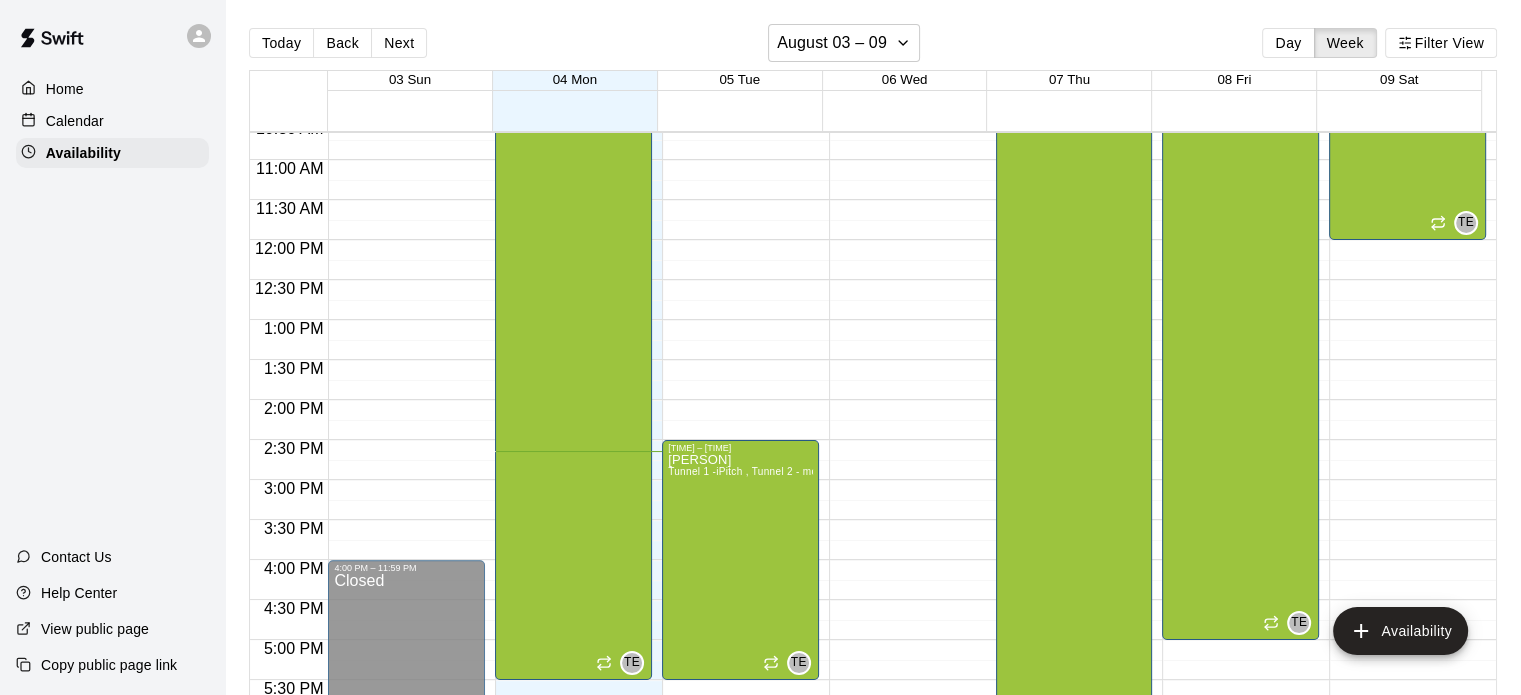 scroll, scrollTop: 445, scrollLeft: 0, axis: vertical 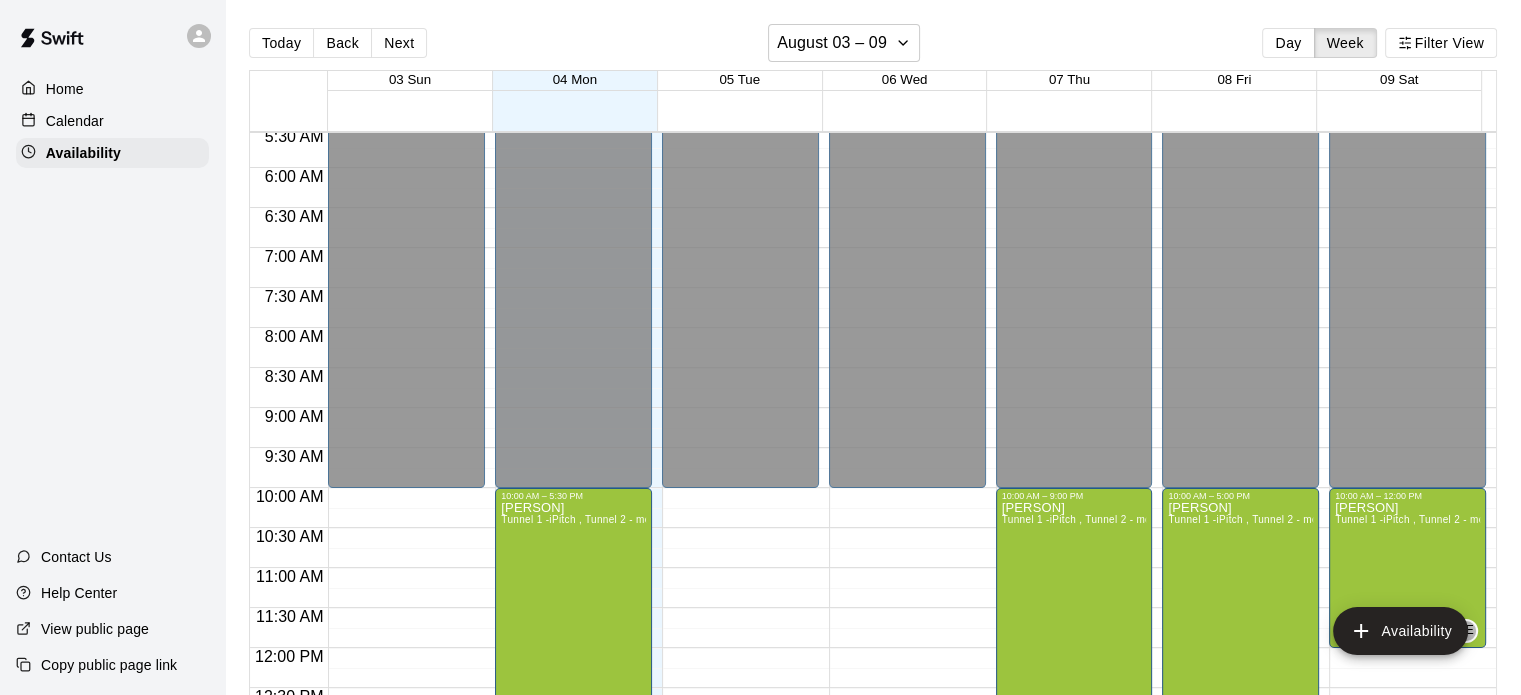 click on "[TIME] – [TIME] Closed [TIME] – [TIME] [PERSON] Tunnel 1 -iPitch , Tunnel 2 - mounds and MOCAP, Tunnel 3 - Hack Attack, Tunnel 4 - Jr Hack Attack, Tunnel 5 - Jr. Hack Attack, Tunnel 6 - Jr. Hack Attack, Fitness Center, Tunnel 1 -iPitch (guest pass), Tunnel 2 - mounds and MOCAP (guest pass), Tunnel 3 - Hack Attack (guest pass), Tunnel 4 - Jr Hack Attack (guest pass), Tunnel 5 - Jr. Hack Attack (guest pass), Tunnel 6 - Jr. Hack Attack (guest pass) TE [TIME] – [TIME] Closed" at bounding box center [907, 648] 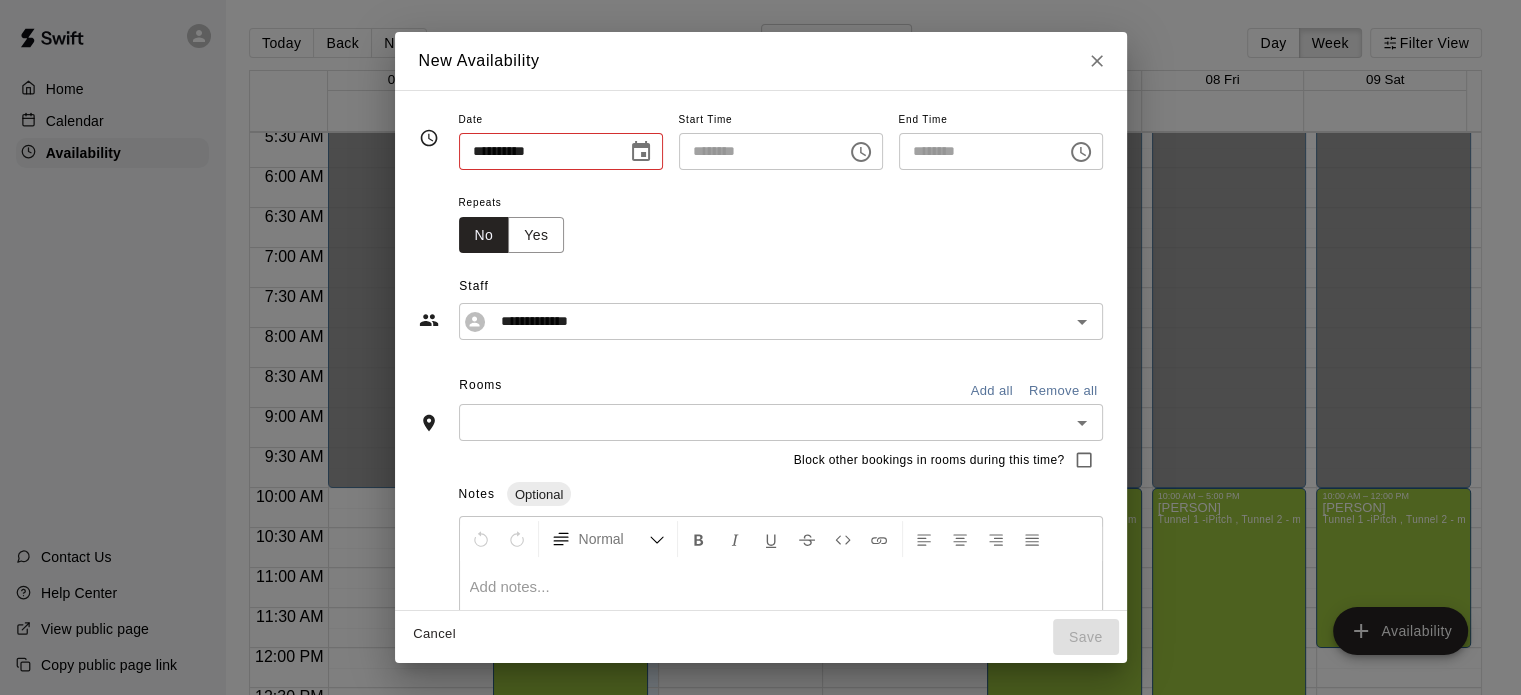 type on "**********" 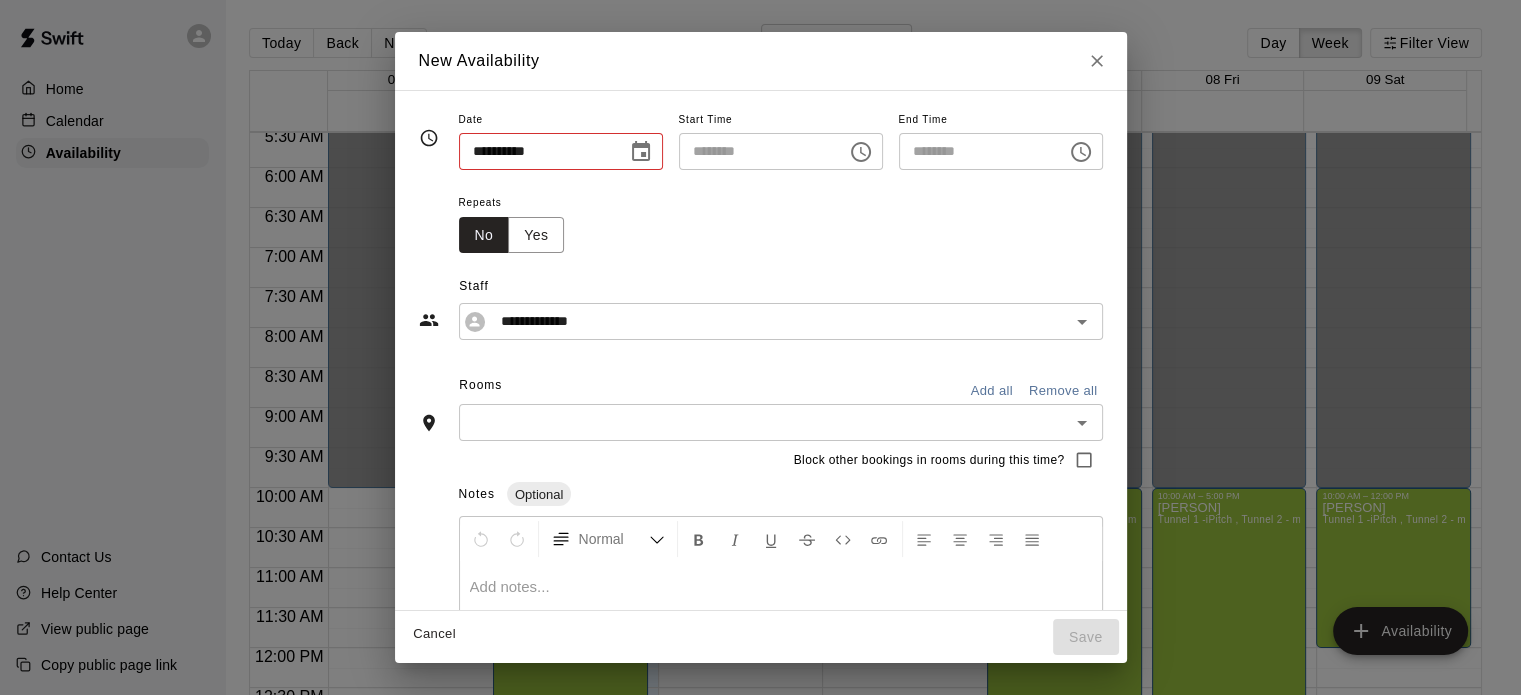 type on "********" 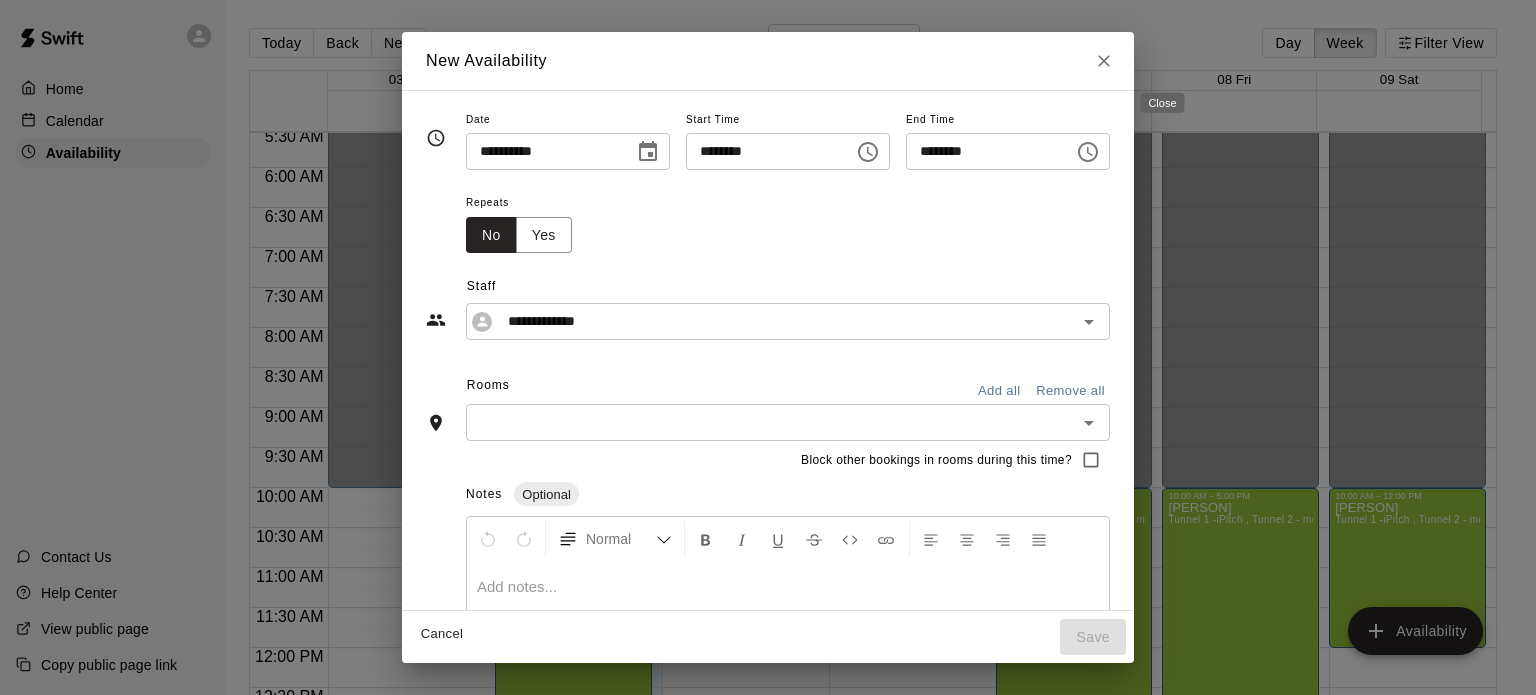 click 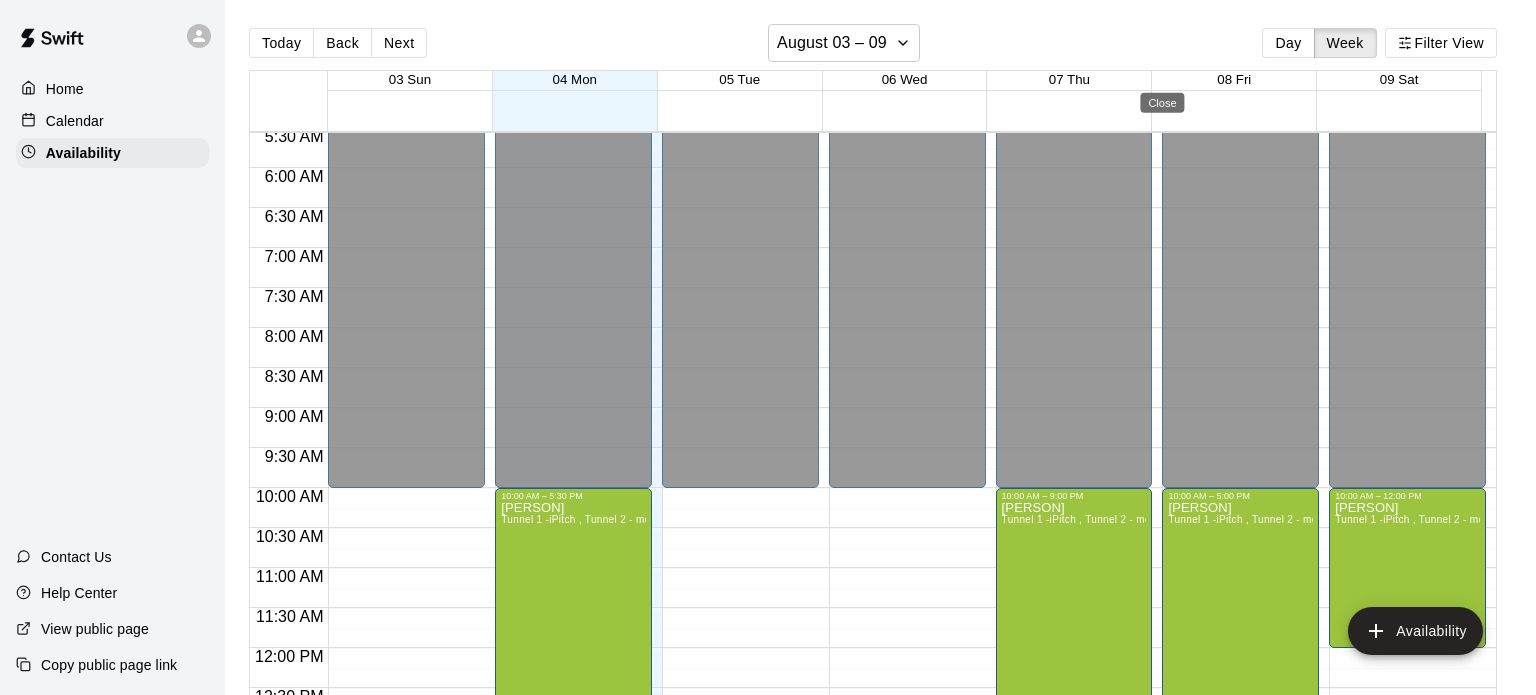 type on "**********" 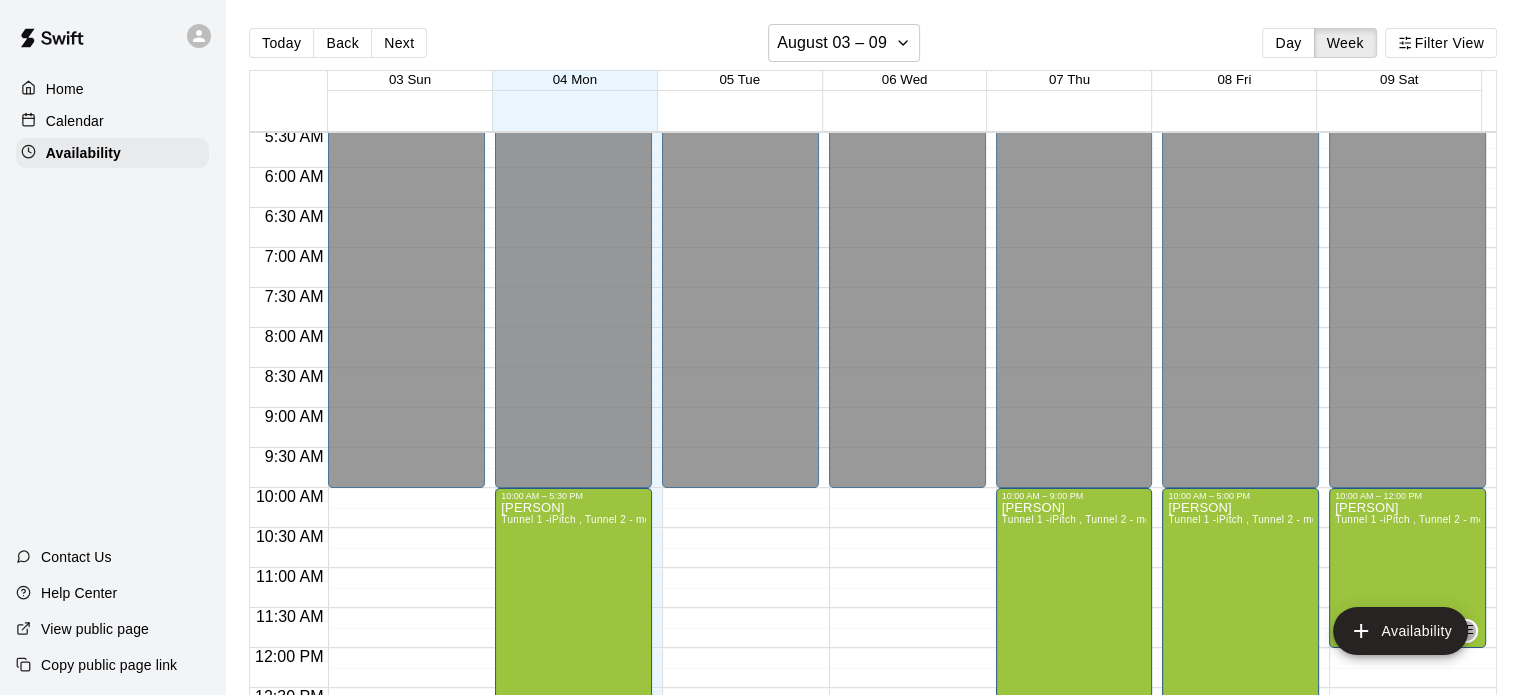 scroll, scrollTop: 925, scrollLeft: 0, axis: vertical 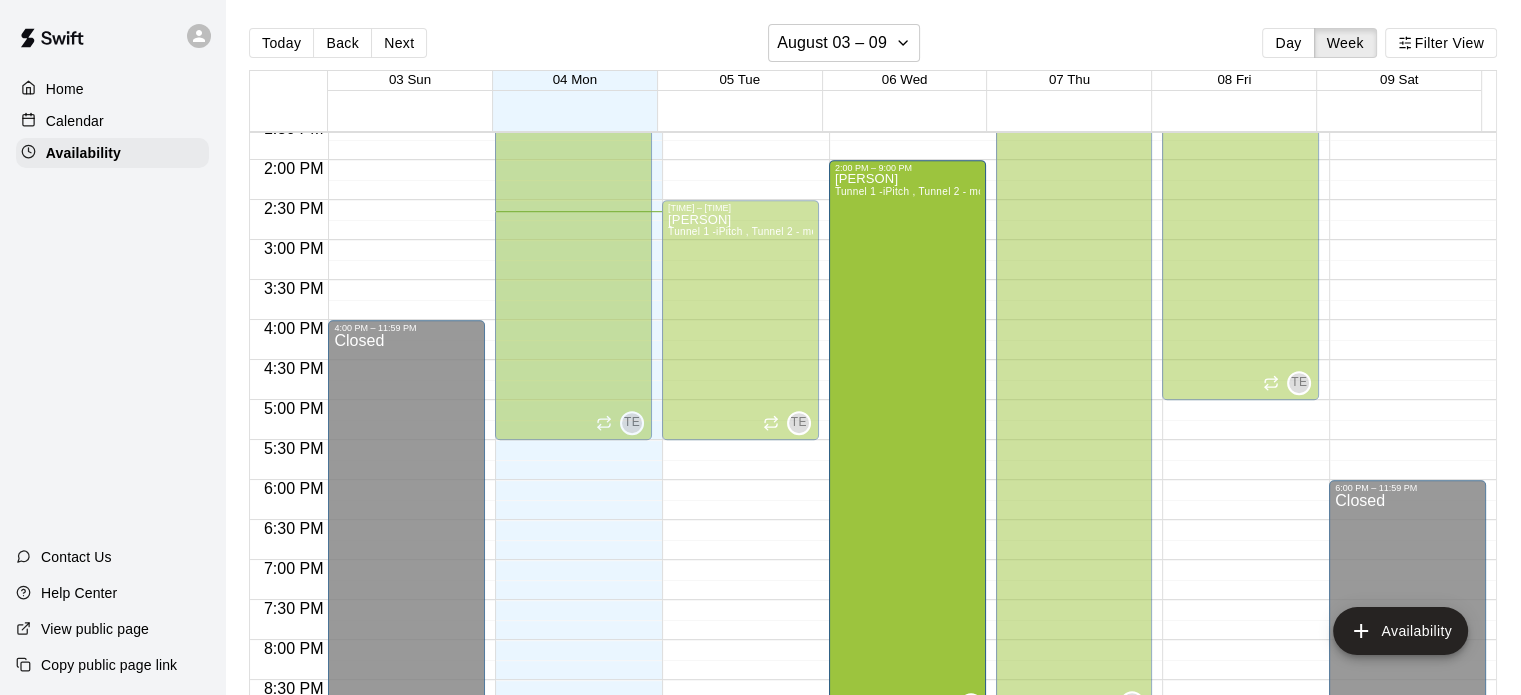 drag, startPoint x: 903, startPoint y: 653, endPoint x: 872, endPoint y: 169, distance: 484.99176 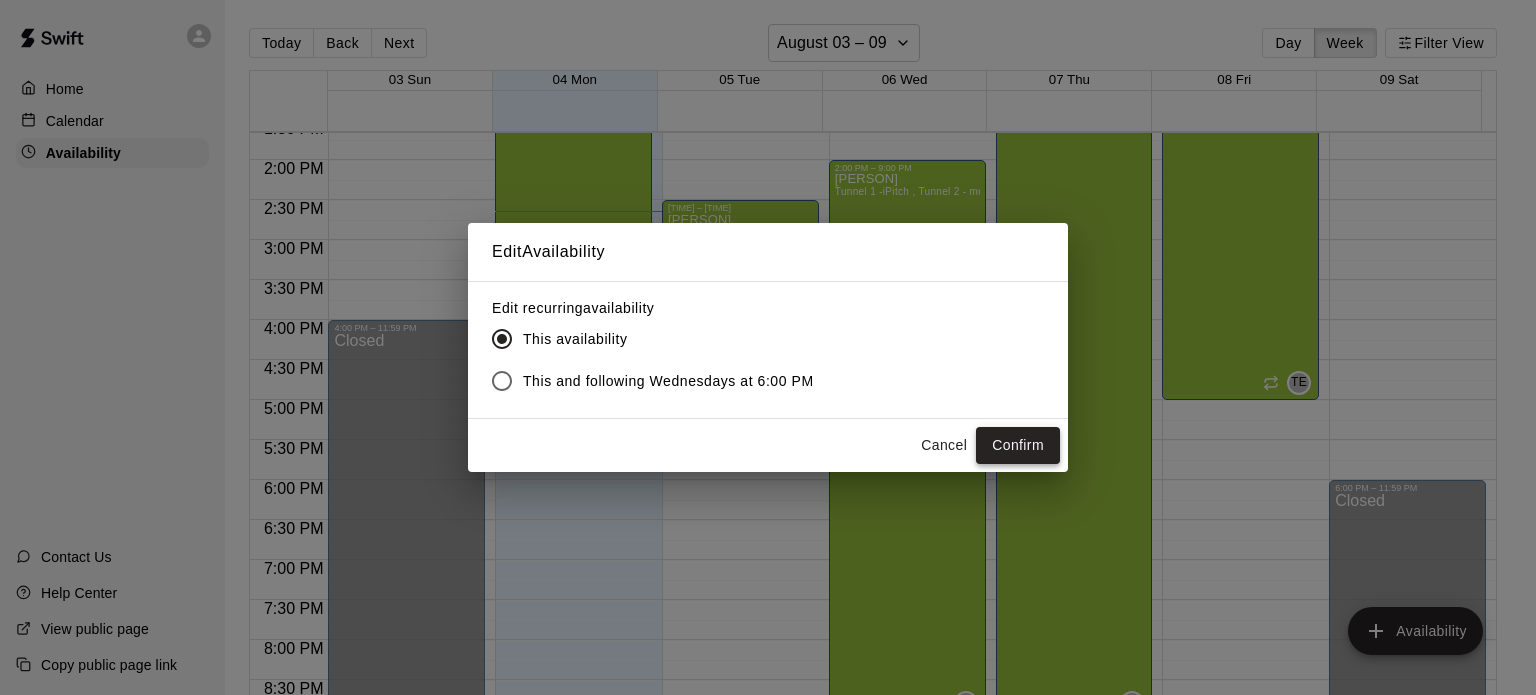 click on "Confirm" at bounding box center (1018, 445) 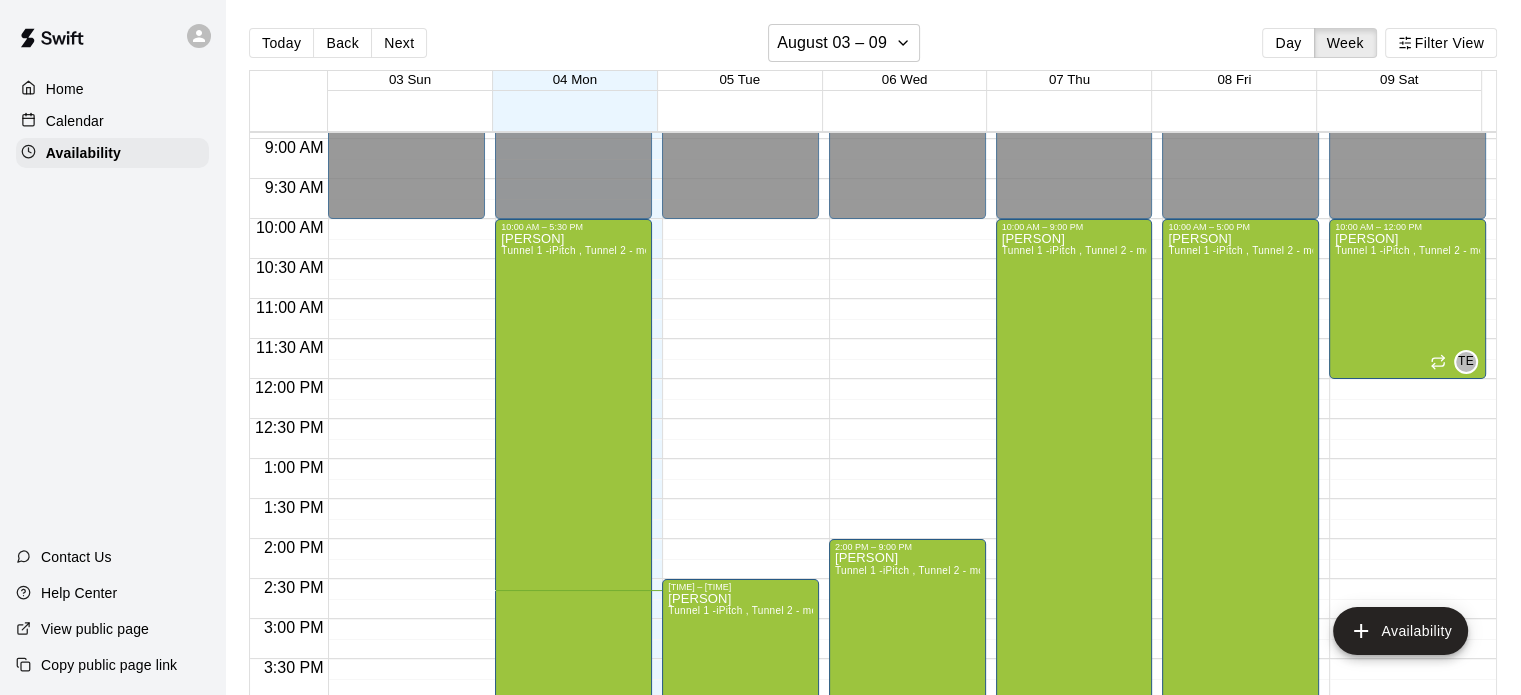 scroll, scrollTop: 711, scrollLeft: 0, axis: vertical 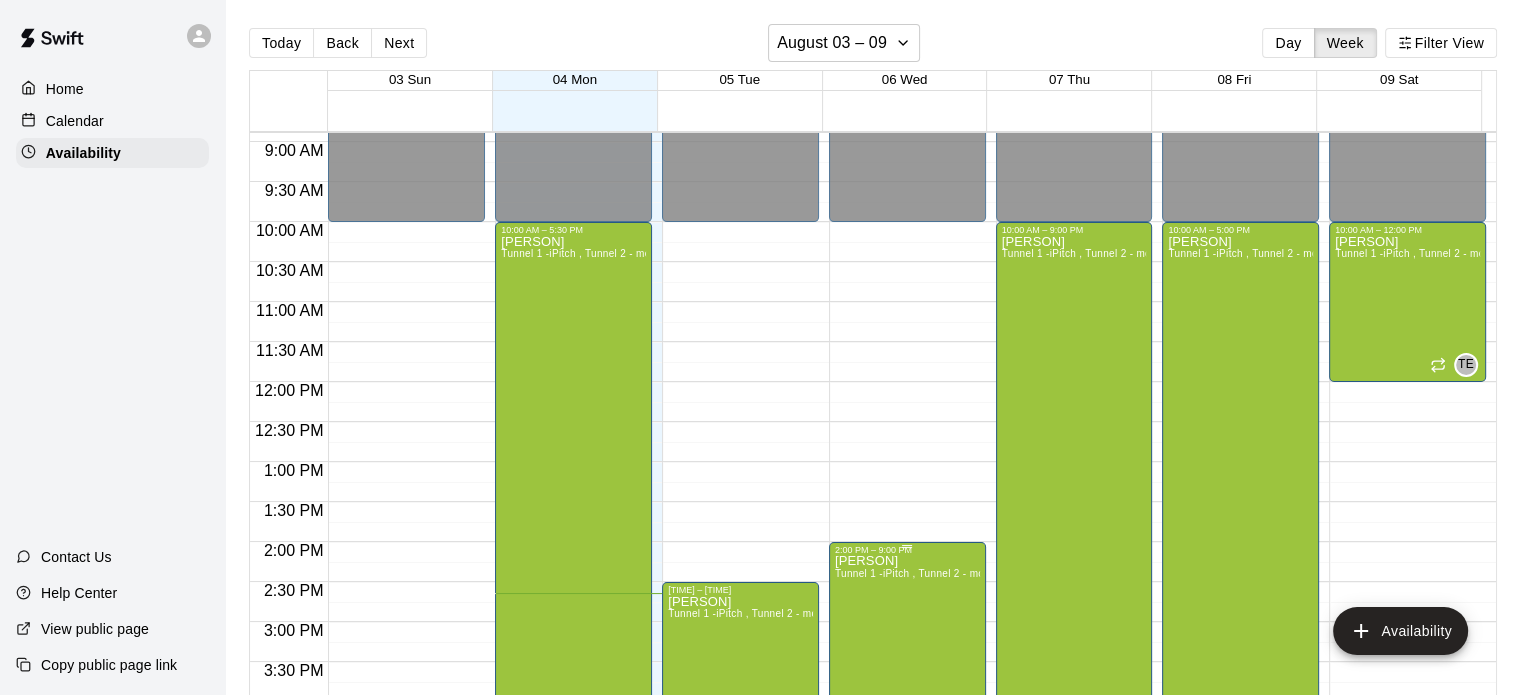 click on "2:00 PM – 9:00 PM" at bounding box center (907, 550) 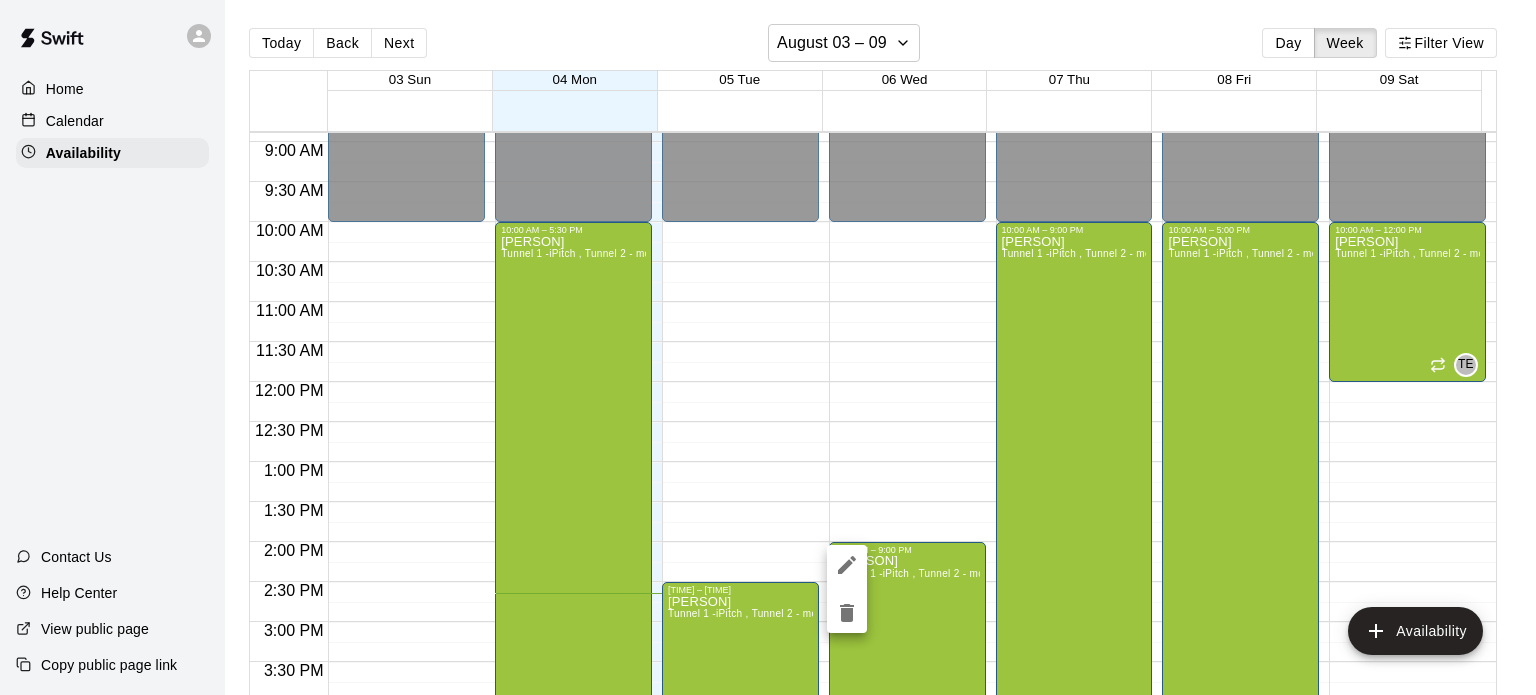 click at bounding box center [768, 347] 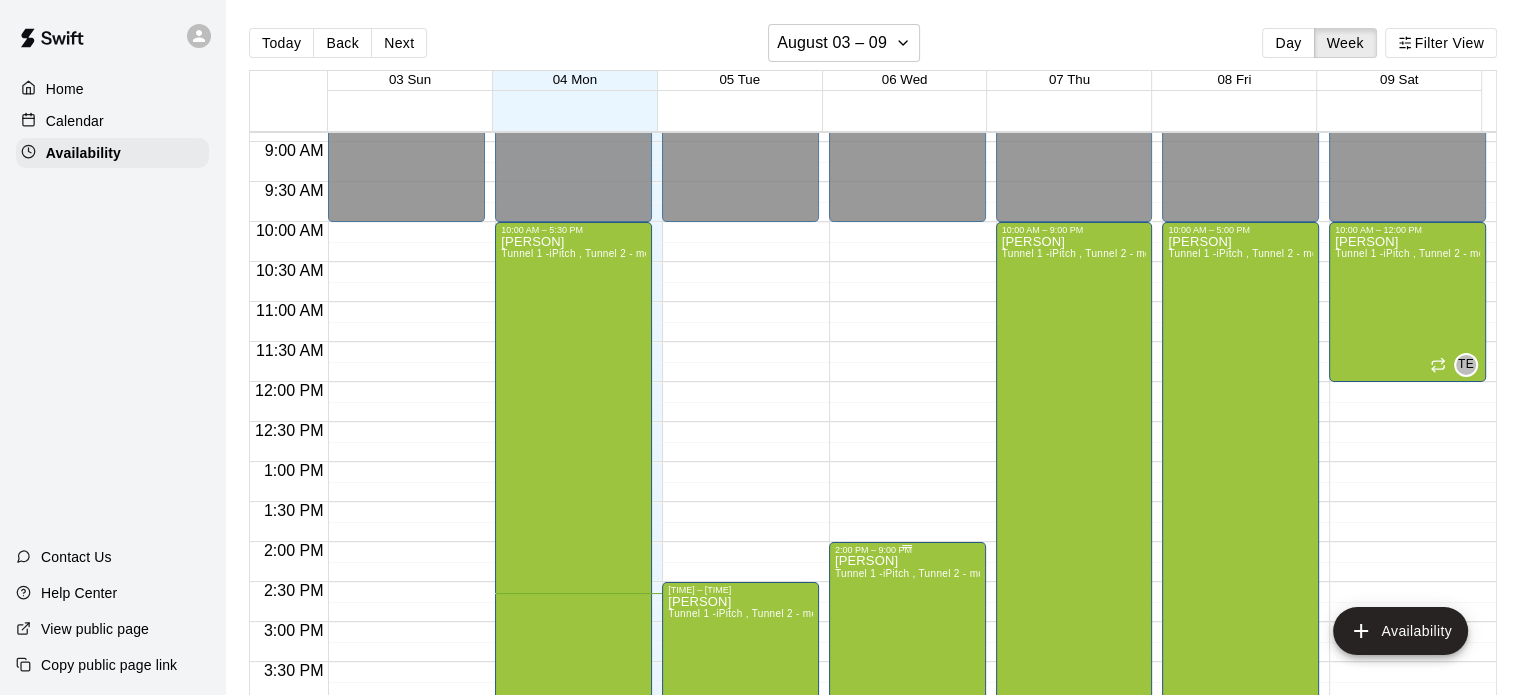 click on "2:00 PM – 9:00 PM" at bounding box center [907, 550] 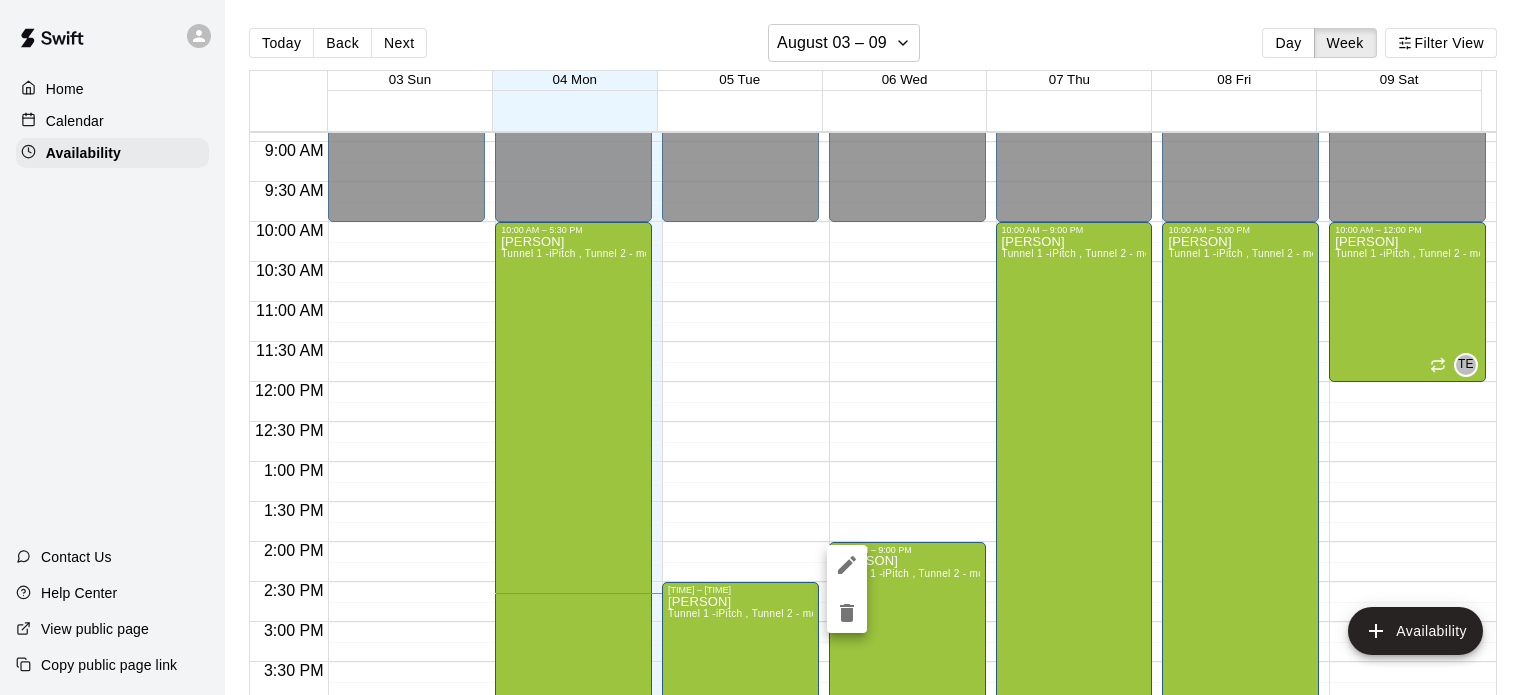 click at bounding box center (768, 347) 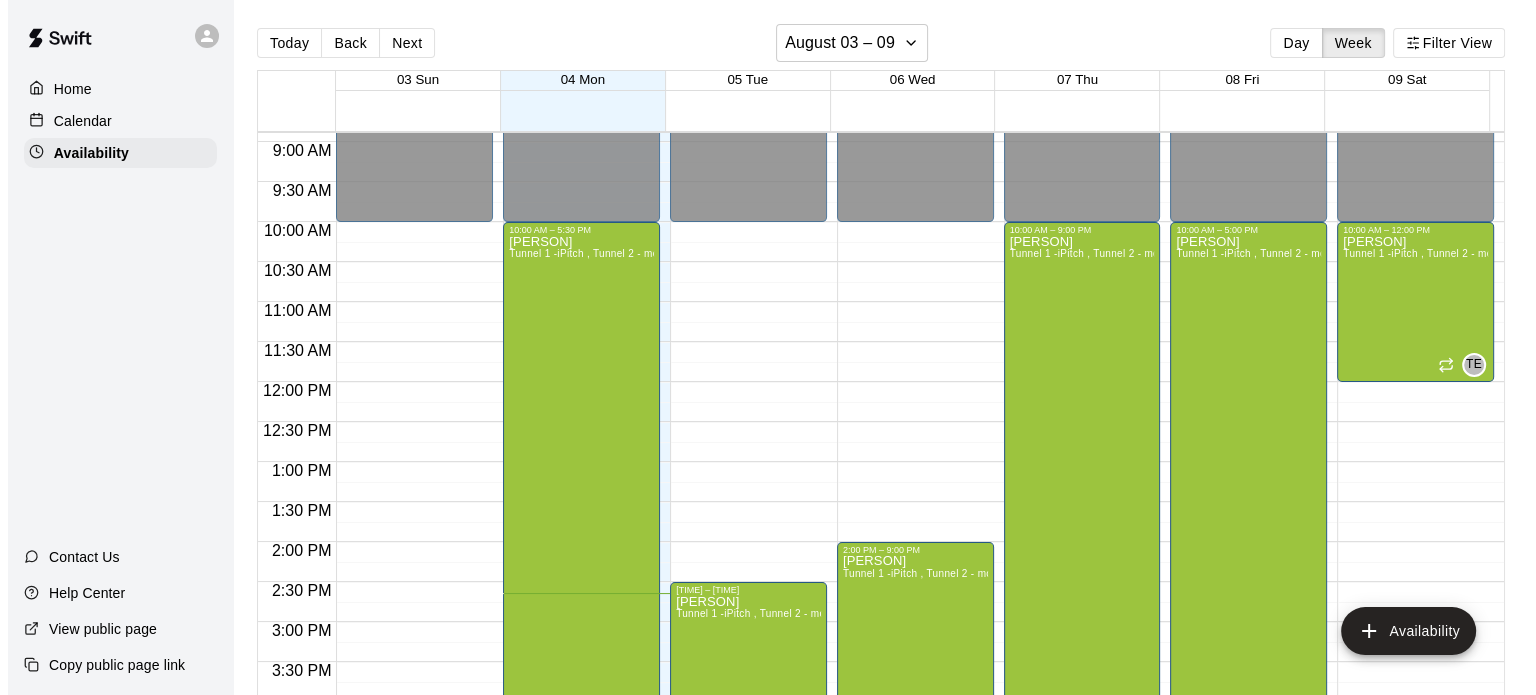 scroll, scrollTop: 1093, scrollLeft: 0, axis: vertical 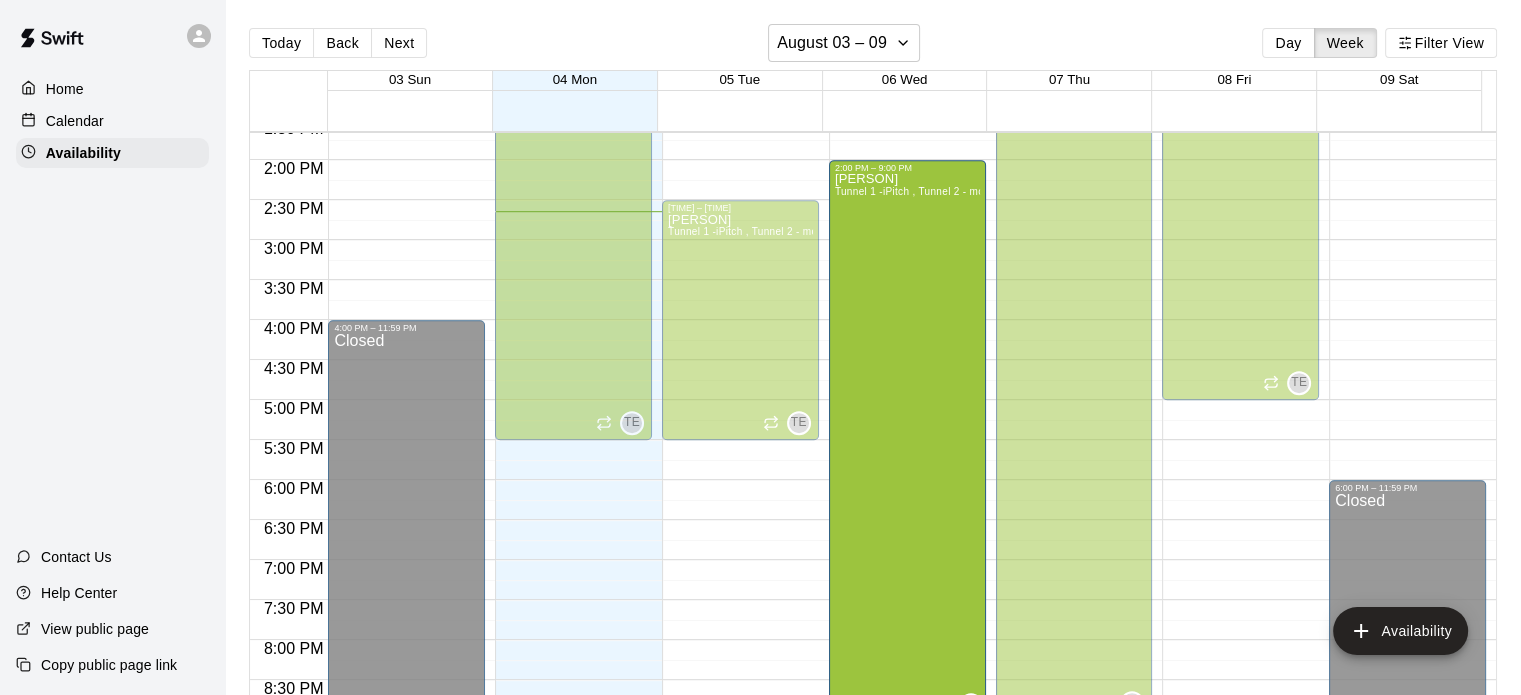 drag, startPoint x: 898, startPoint y: 546, endPoint x: 870, endPoint y: 161, distance: 386.01685 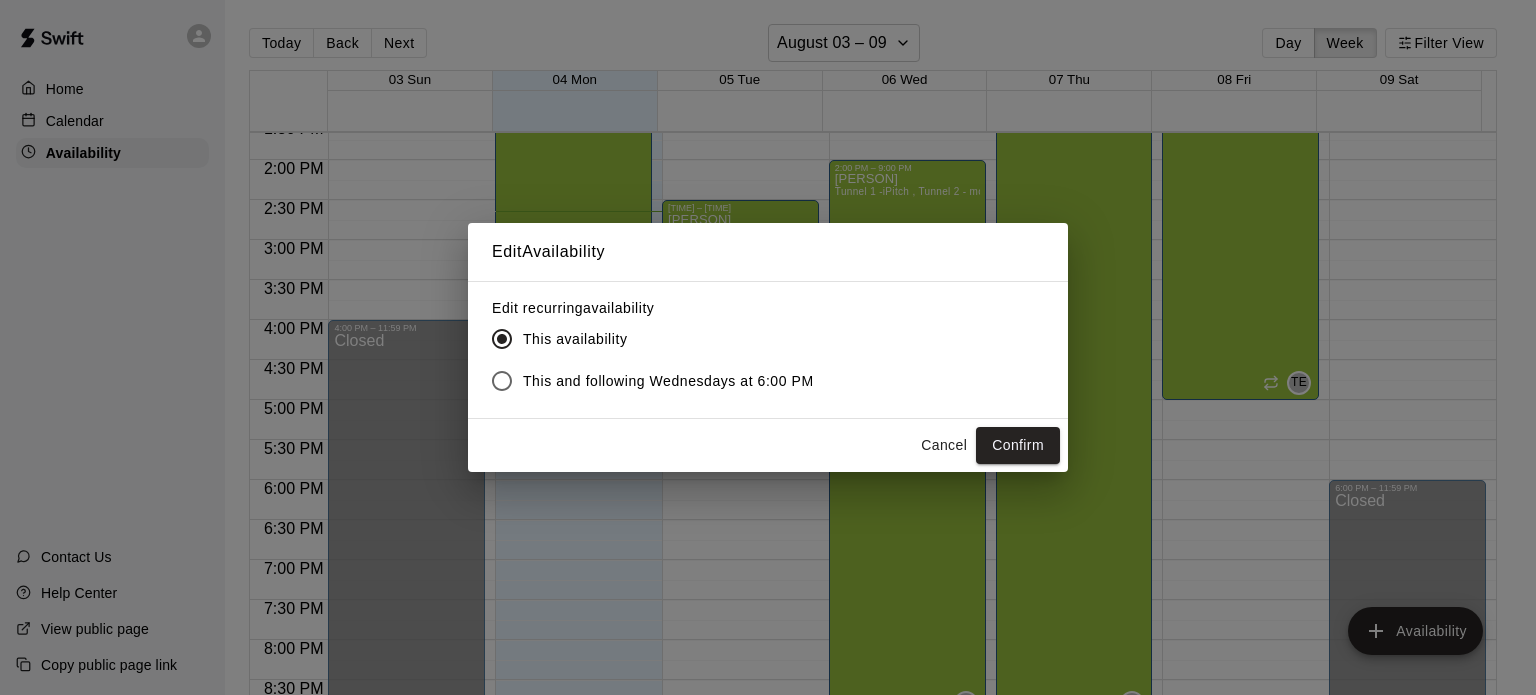 click on "Cancel" at bounding box center (944, 445) 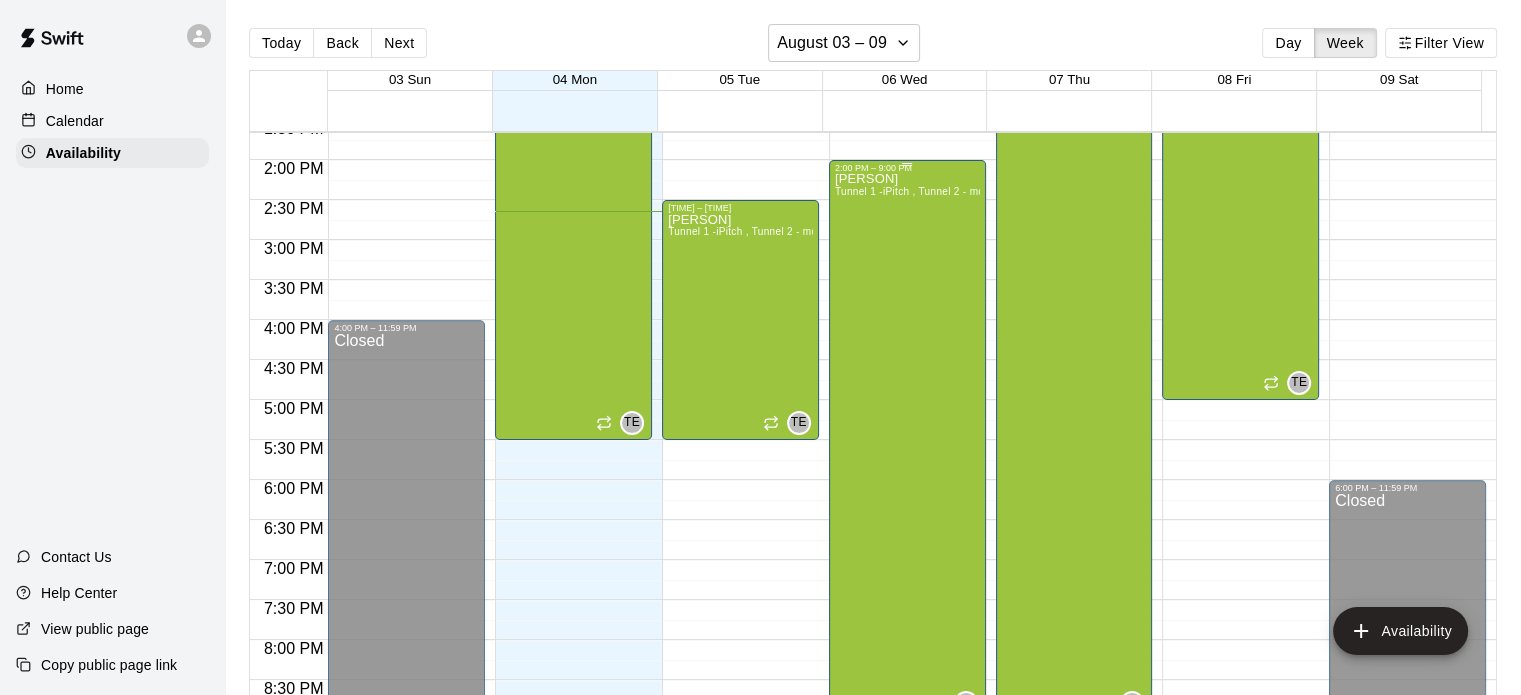 click on "[PERSON] Tunnel 1 -iPitch , Tunnel 2 - mounds and MOCAP, Tunnel 3 - Hack Attack, Tunnel 4 - Jr Hack Attack, Tunnel 5 - Jr. Hack Attack, Tunnel 6 - Jr. Hack Attack, Fitness Center, Tunnel 1 -iPitch (guest pass), Tunnel 2 - mounds and MOCAP (guest pass), Tunnel 3 - Hack Attack (guest pass), Tunnel 4 - Jr Hack Attack (guest pass), Tunnel 5 - Jr. Hack Attack (guest pass), Tunnel 6 - Jr. Hack Attack (guest pass)" at bounding box center (907, 520) 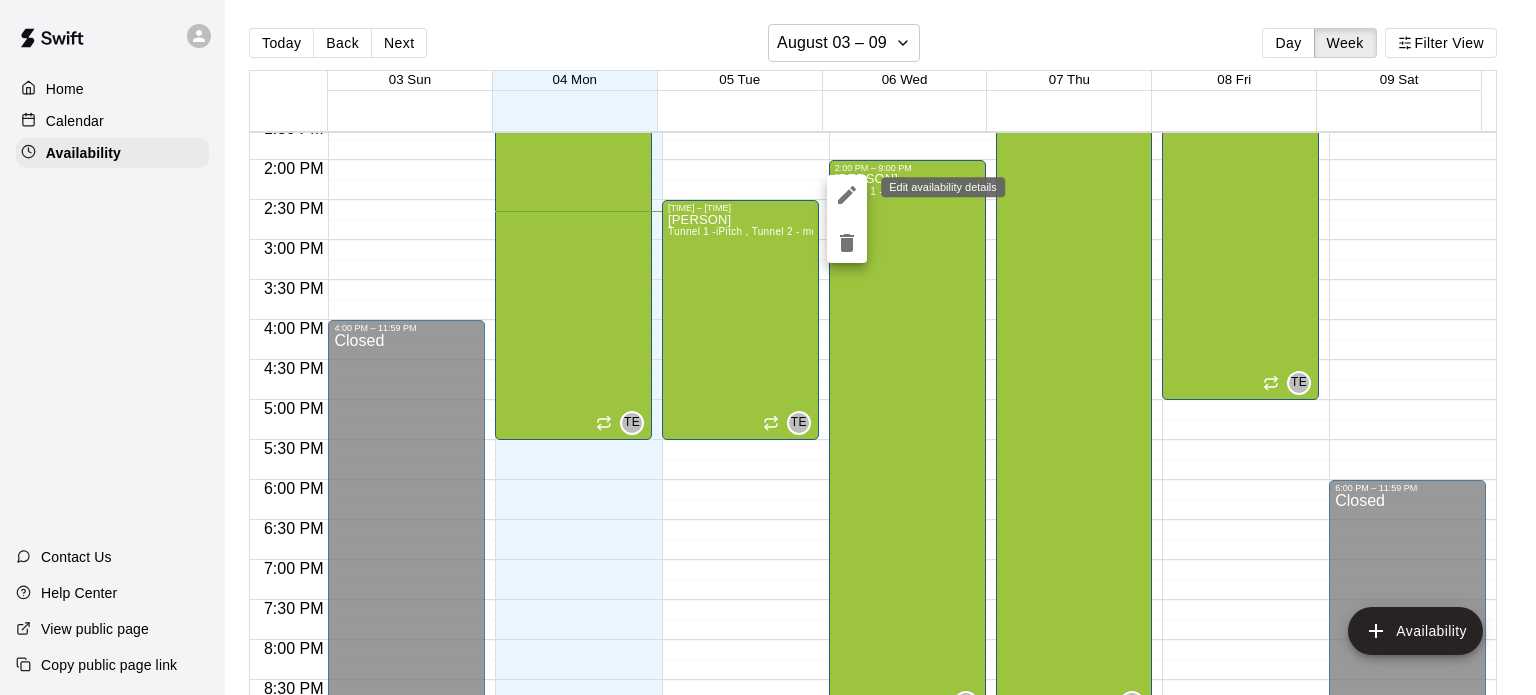 click 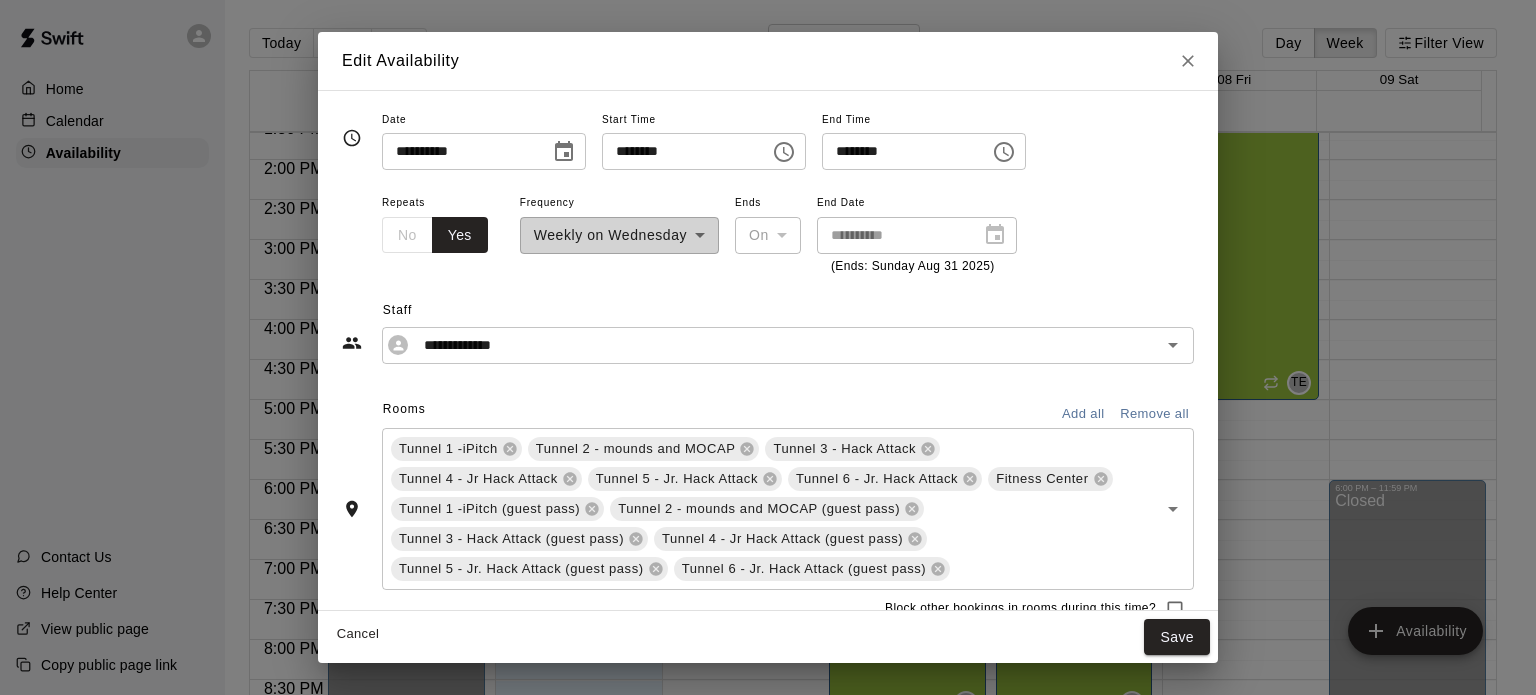 click 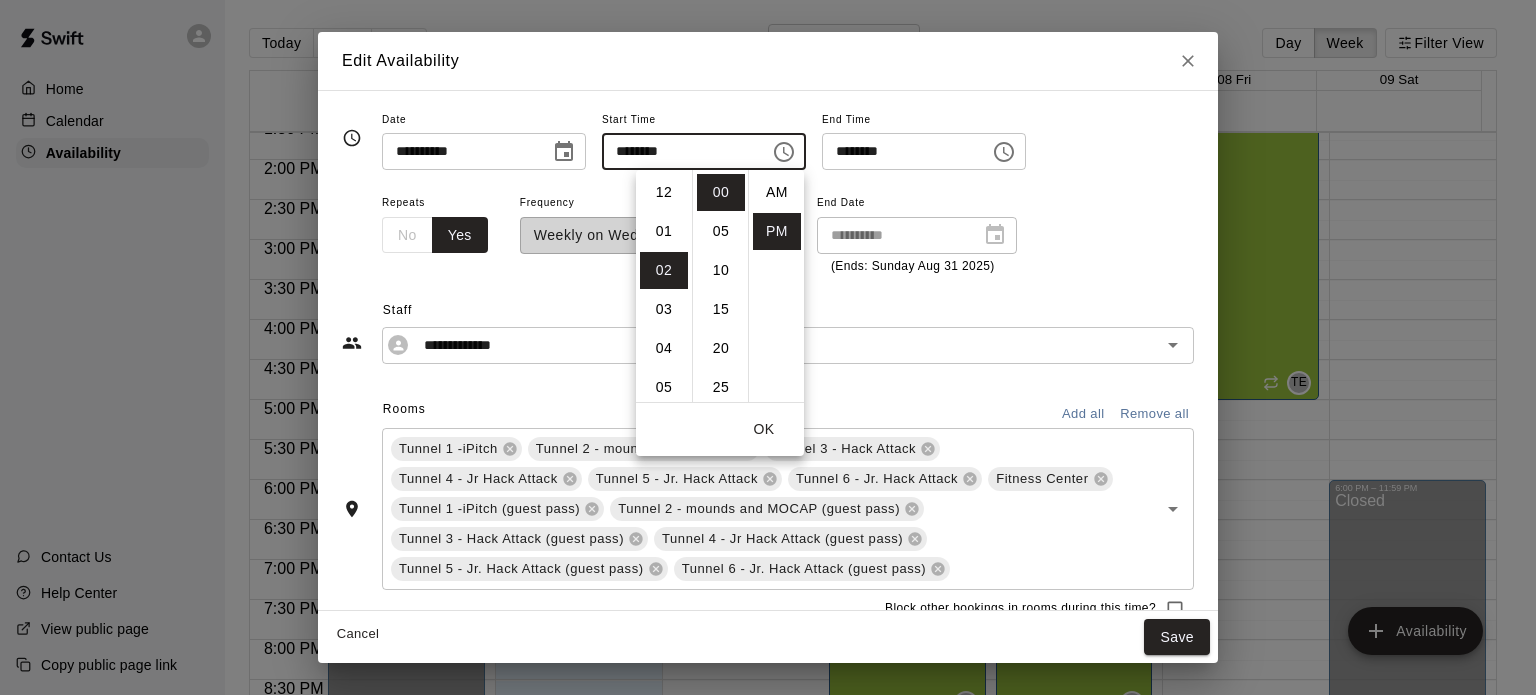 scroll, scrollTop: 78, scrollLeft: 0, axis: vertical 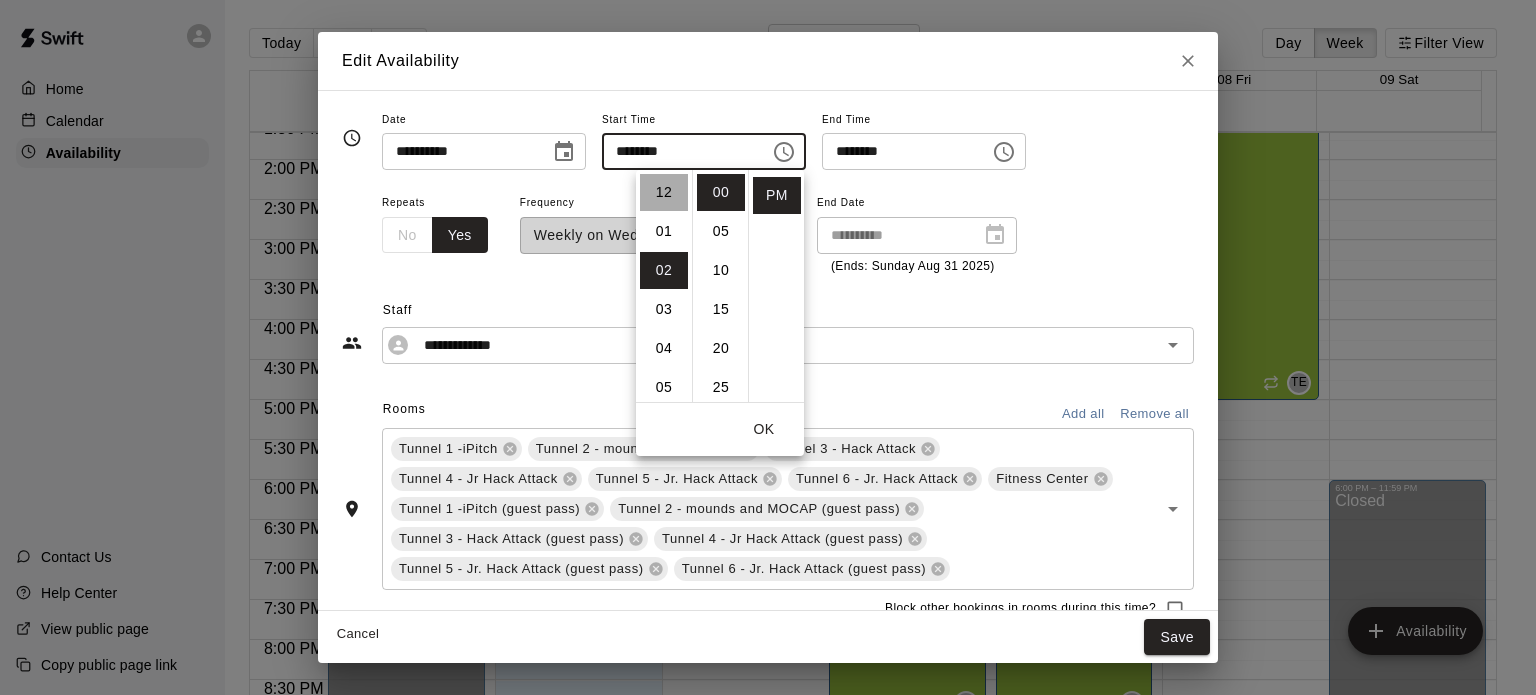 click on "12" at bounding box center [664, 192] 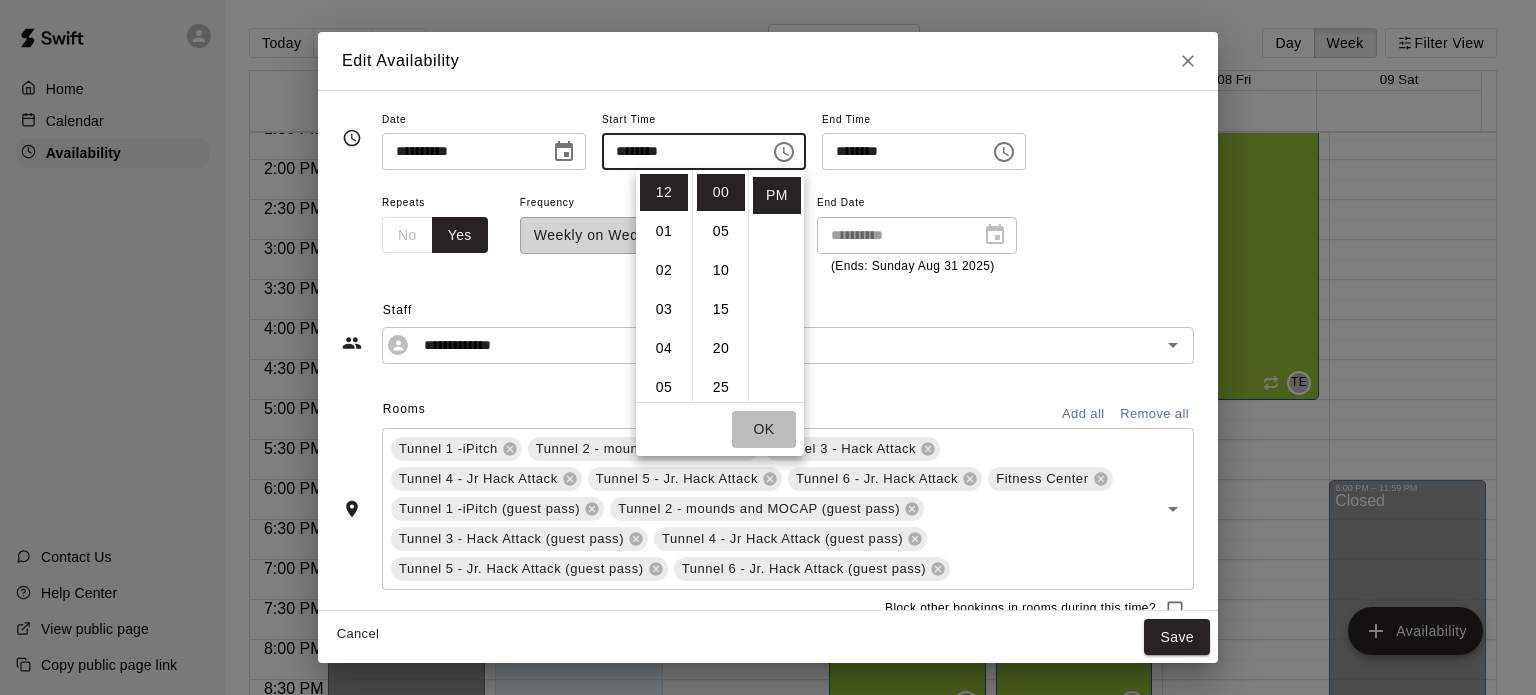 click on "OK" at bounding box center (764, 429) 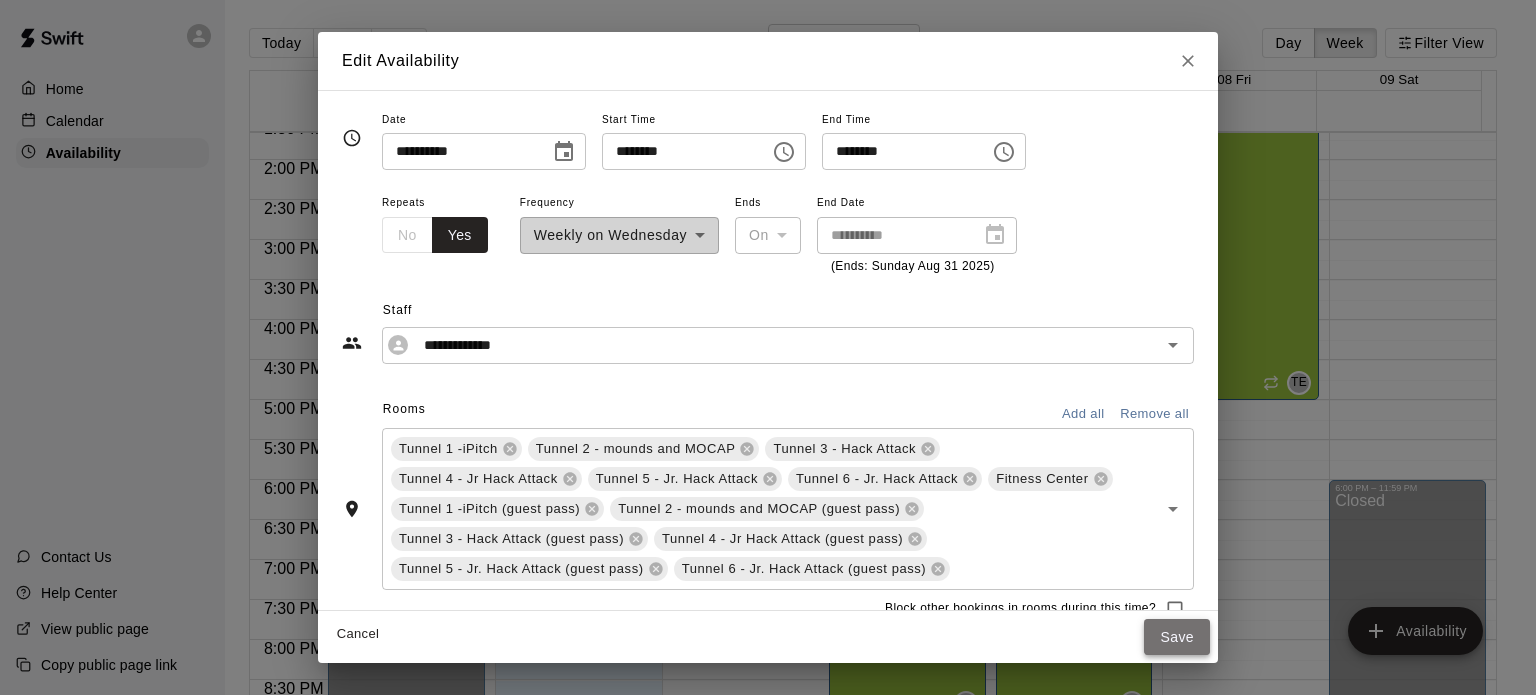 click on "Save" at bounding box center [1177, 637] 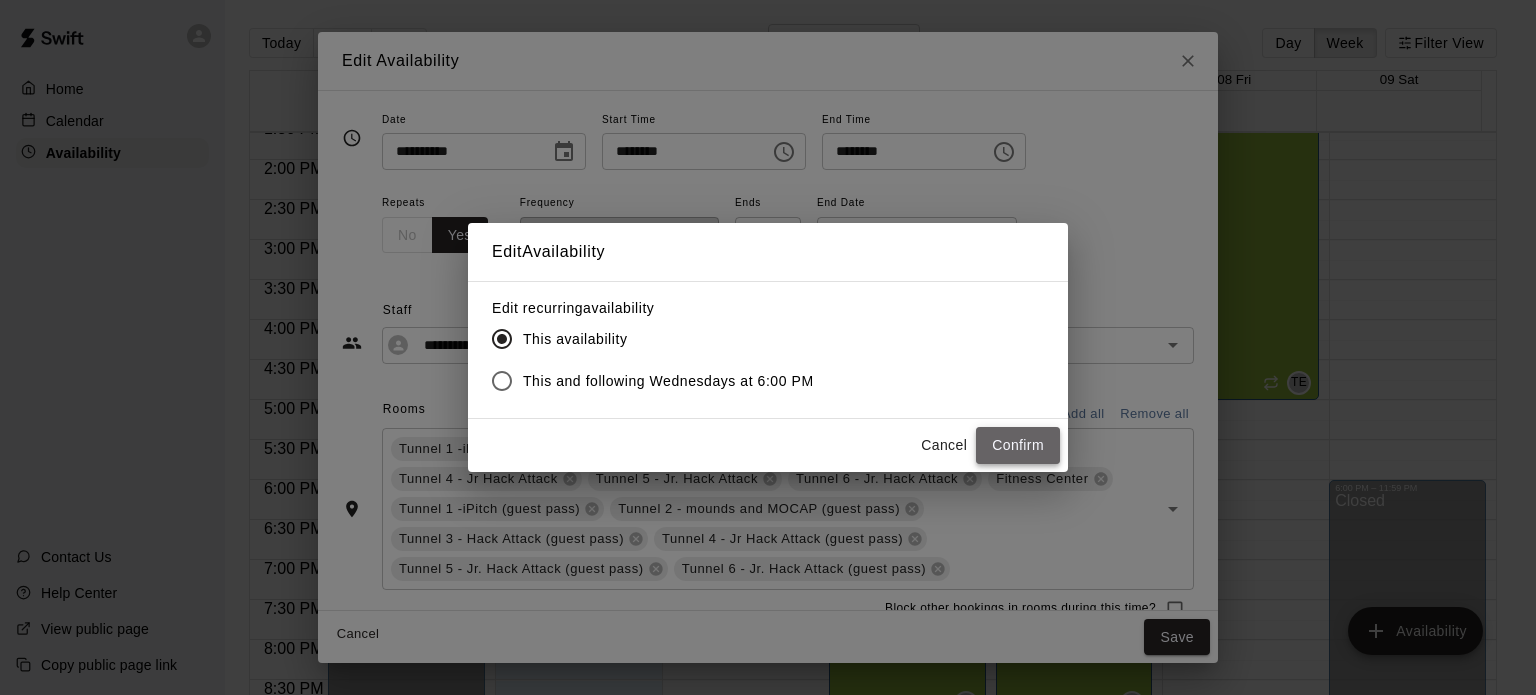 click on "Confirm" at bounding box center (1018, 445) 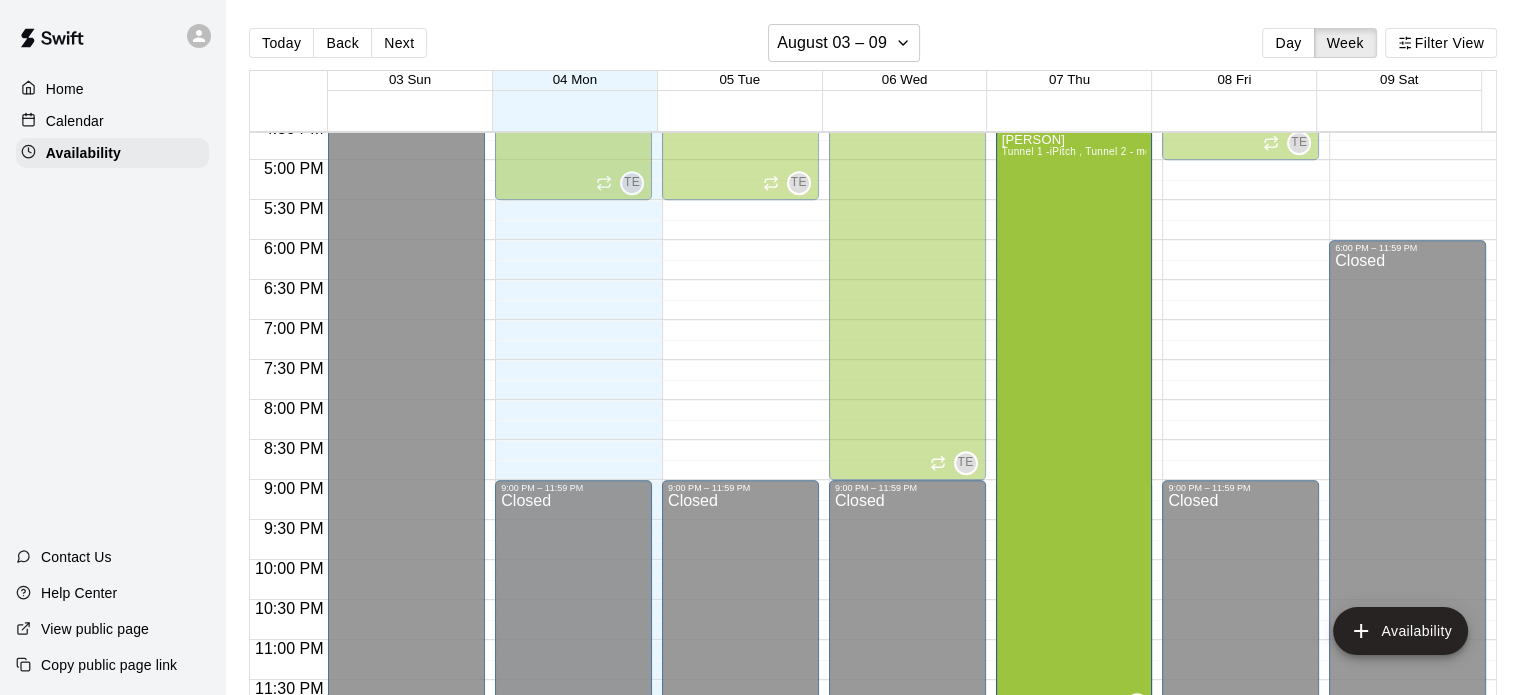 scroll, scrollTop: 1333, scrollLeft: 0, axis: vertical 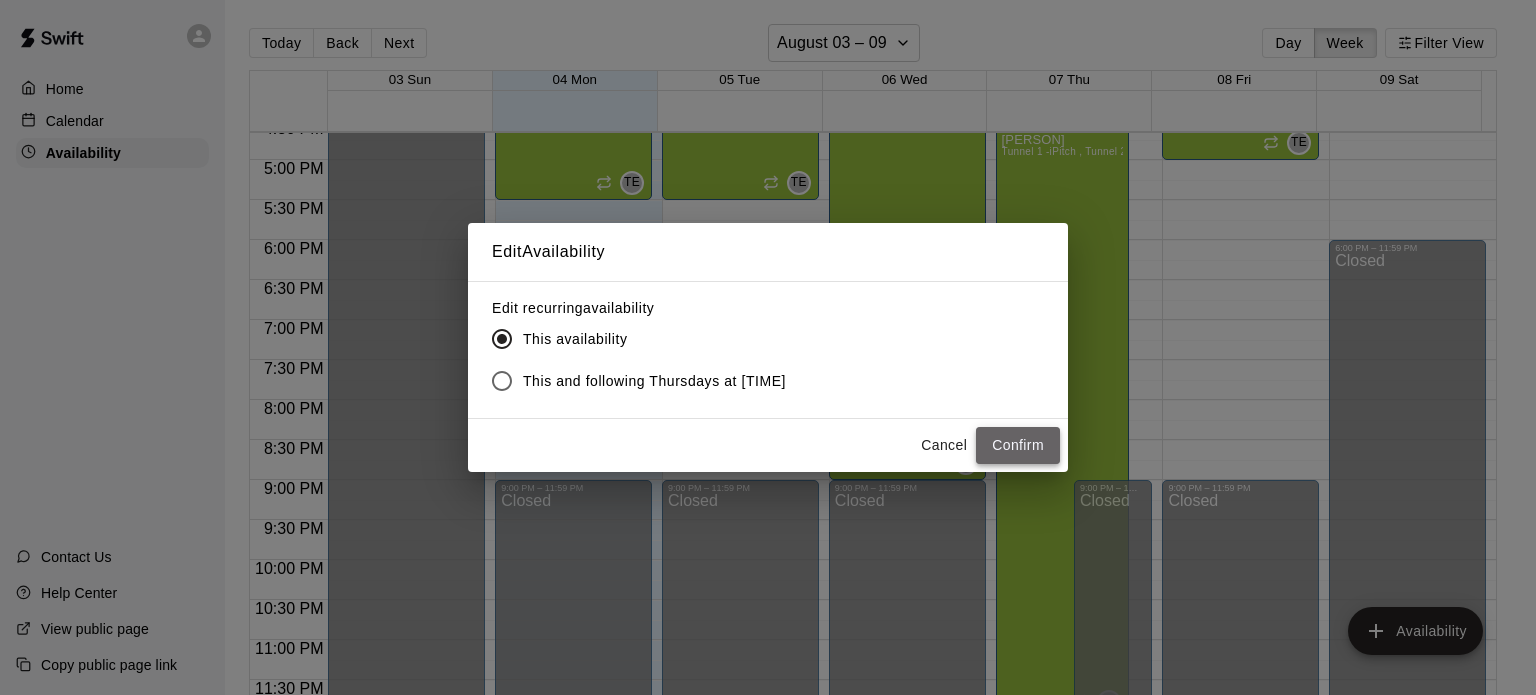 click on "Confirm" at bounding box center [1018, 445] 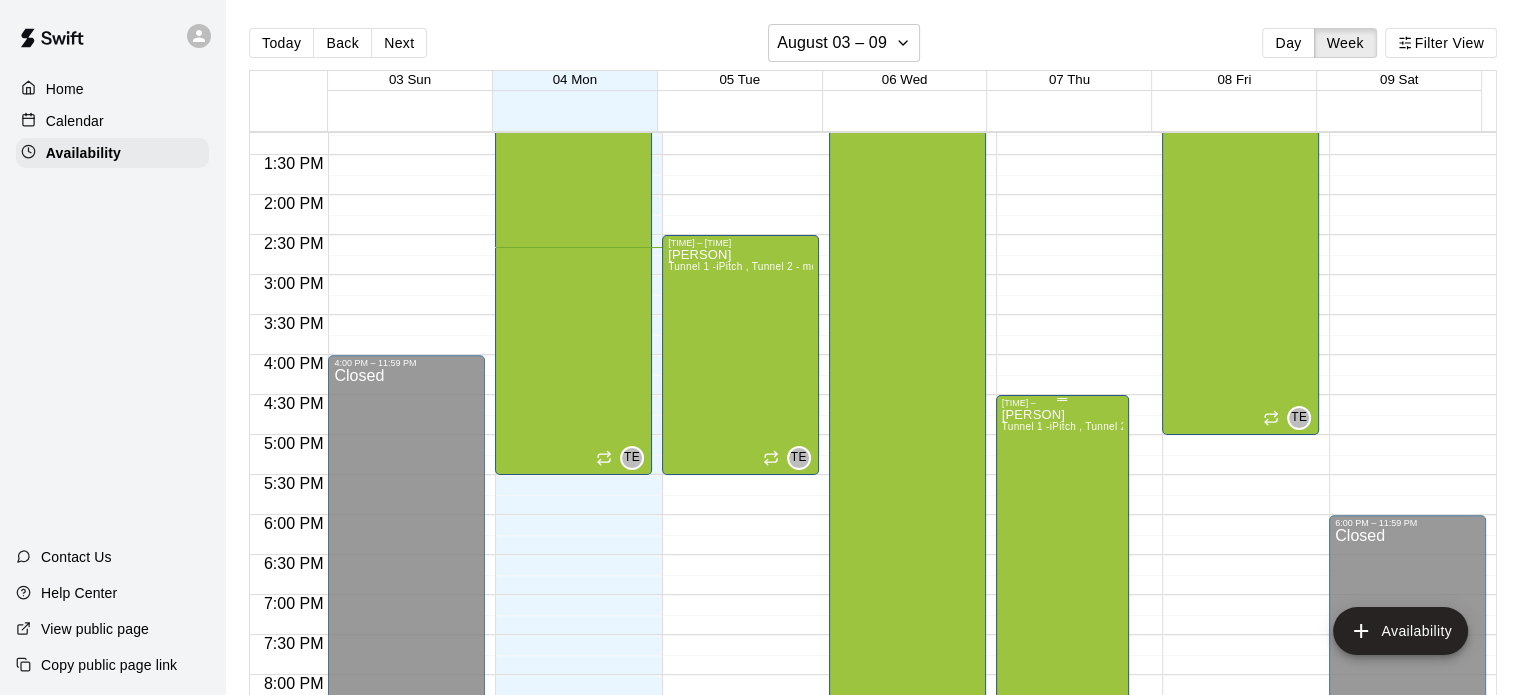 click on "[PERSON] Tunnel 1 -iPitch , Tunnel 2 - mounds and MOCAP, Tunnel 3 - Hack Attack, Tunnel 4 - Jr Hack Attack, Tunnel 5 - Jr. Hack Attack, Tunnel 6 - Jr. Hack Attack, Fitness Center, Tunnel 1 -iPitch (guest pass), Tunnel 2 - mounds and MOCAP (guest pass), Tunnel 3 - Hack Attack (guest pass), Tunnel 4 - Jr Hack Attack (guest pass), Tunnel 5 - Jr. Hack Attack (guest pass), Tunnel 6 - Jr. Hack Attack (guest pass)" at bounding box center [1062, 755] 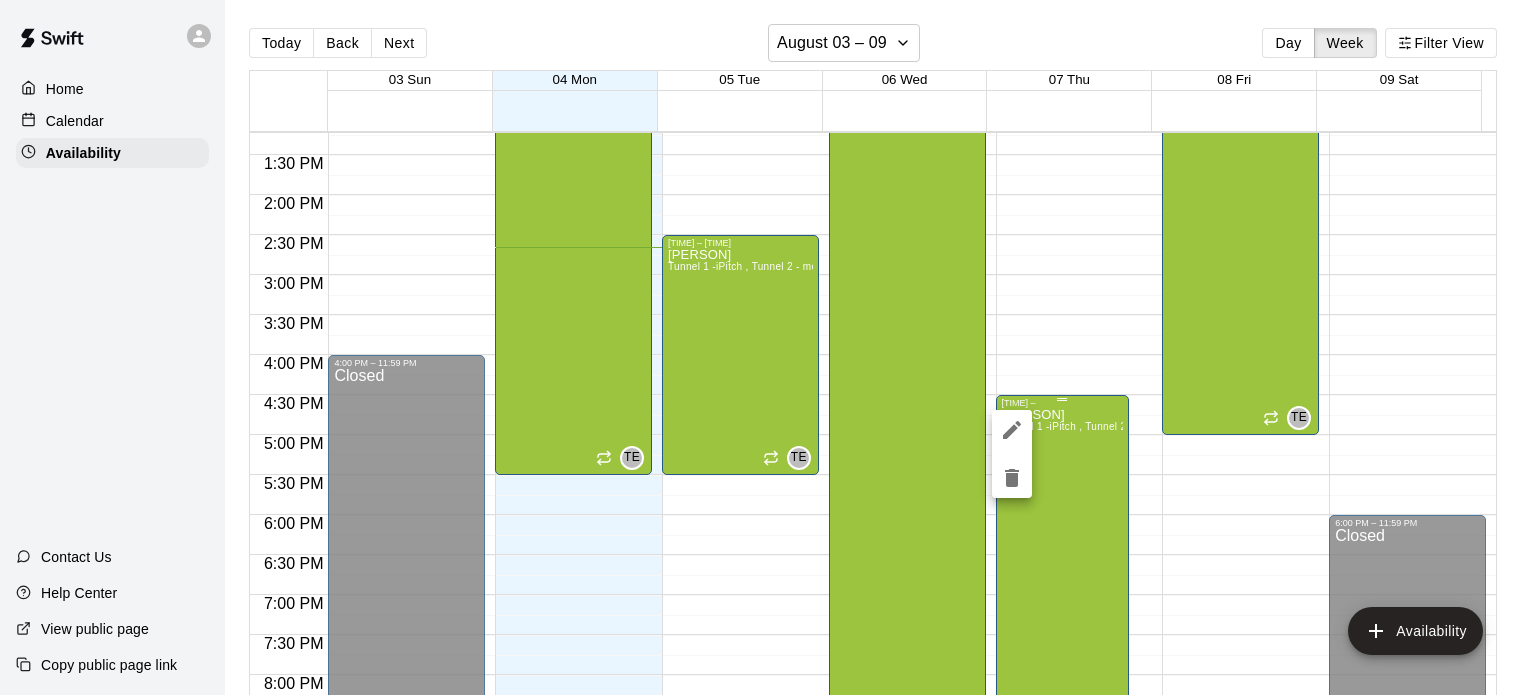 scroll, scrollTop: 1057, scrollLeft: 0, axis: vertical 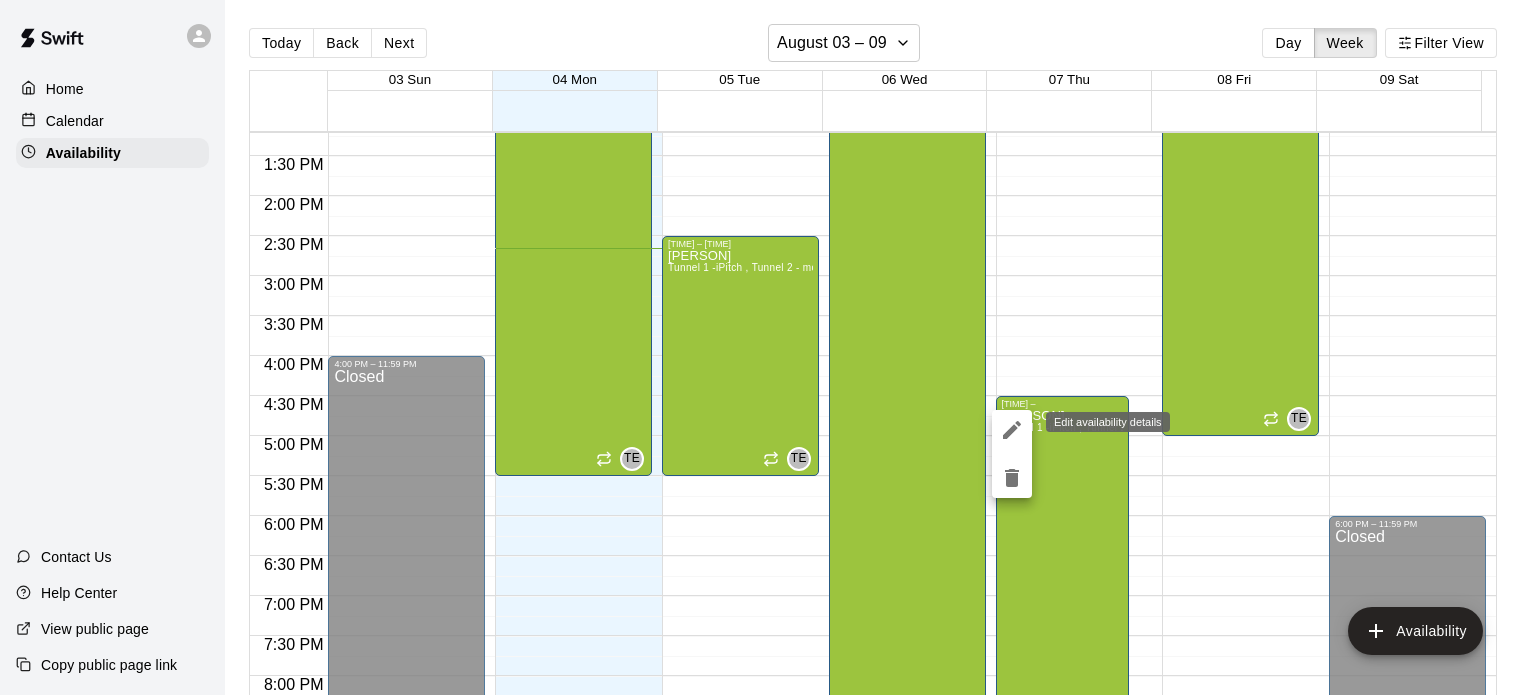 click 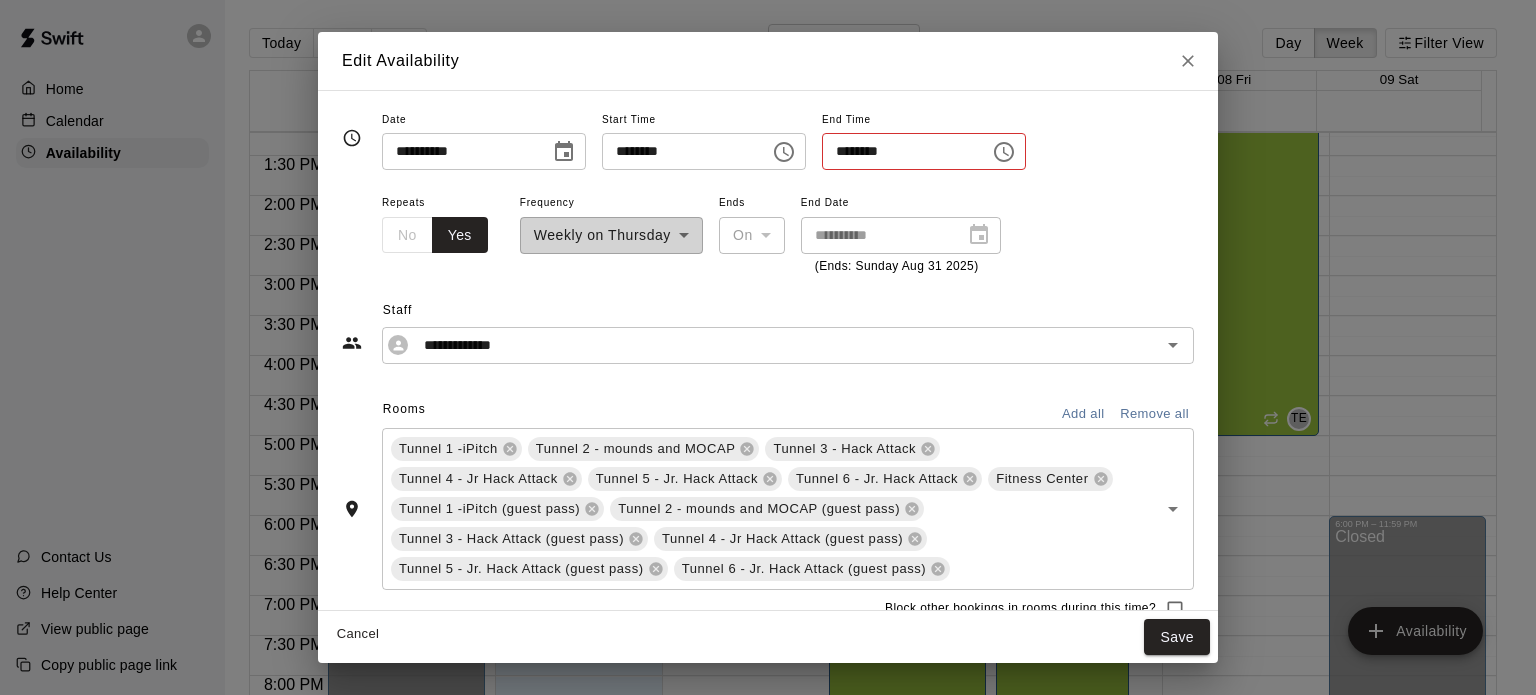 click 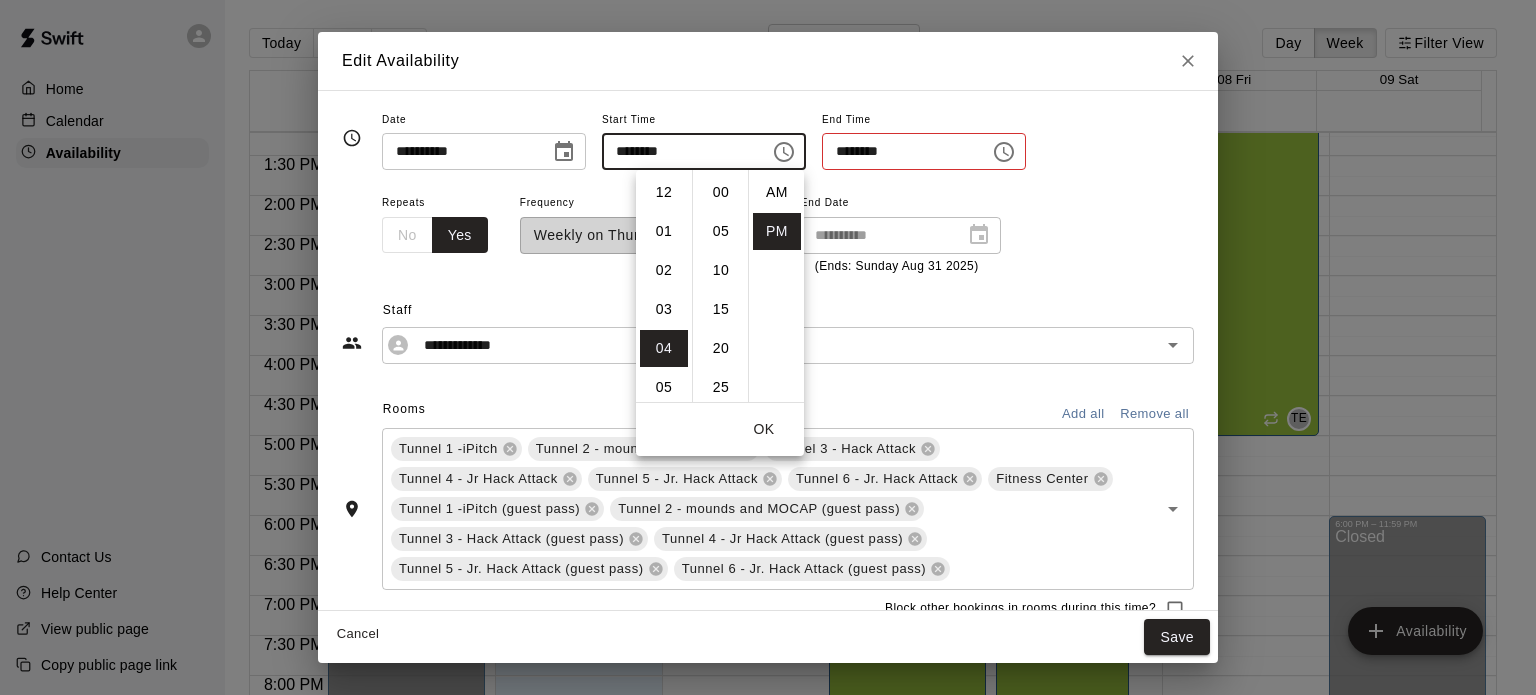 scroll, scrollTop: 156, scrollLeft: 0, axis: vertical 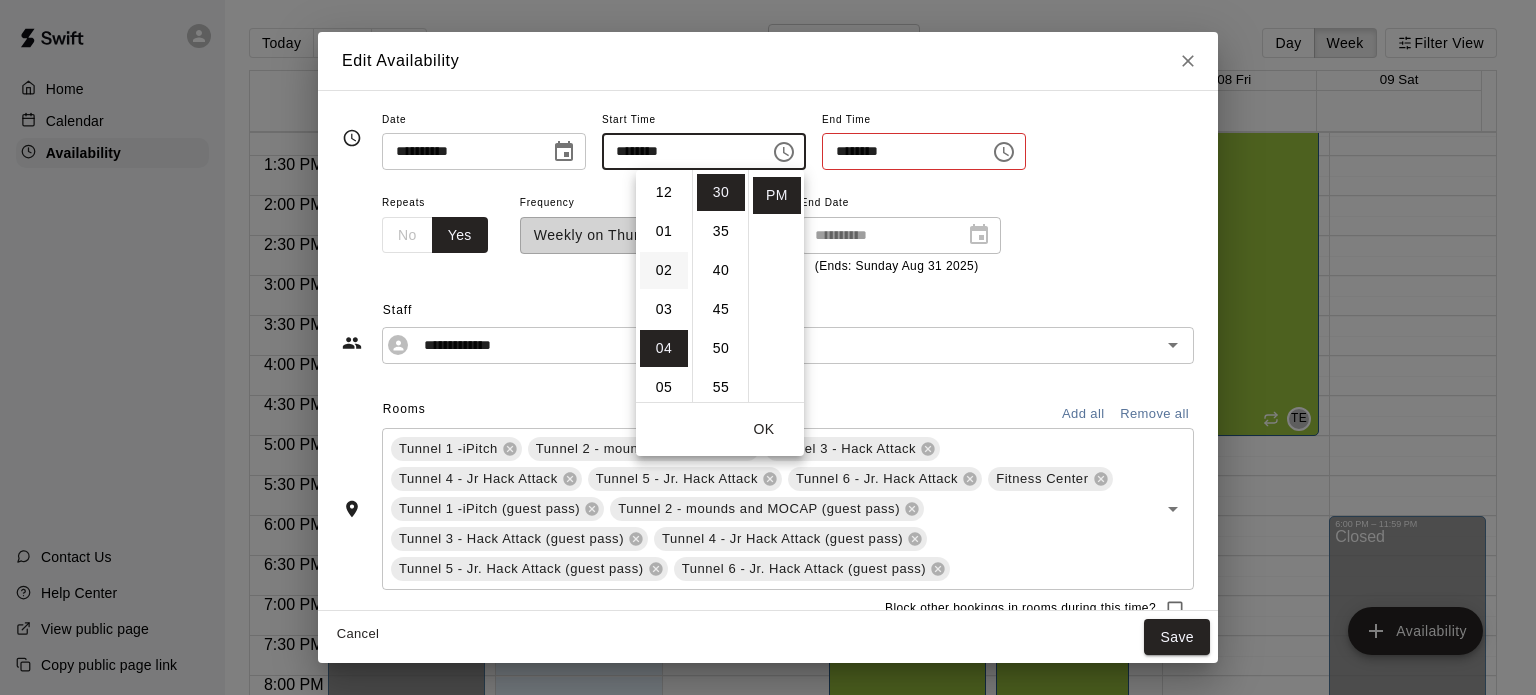 click on "02" at bounding box center (664, 270) 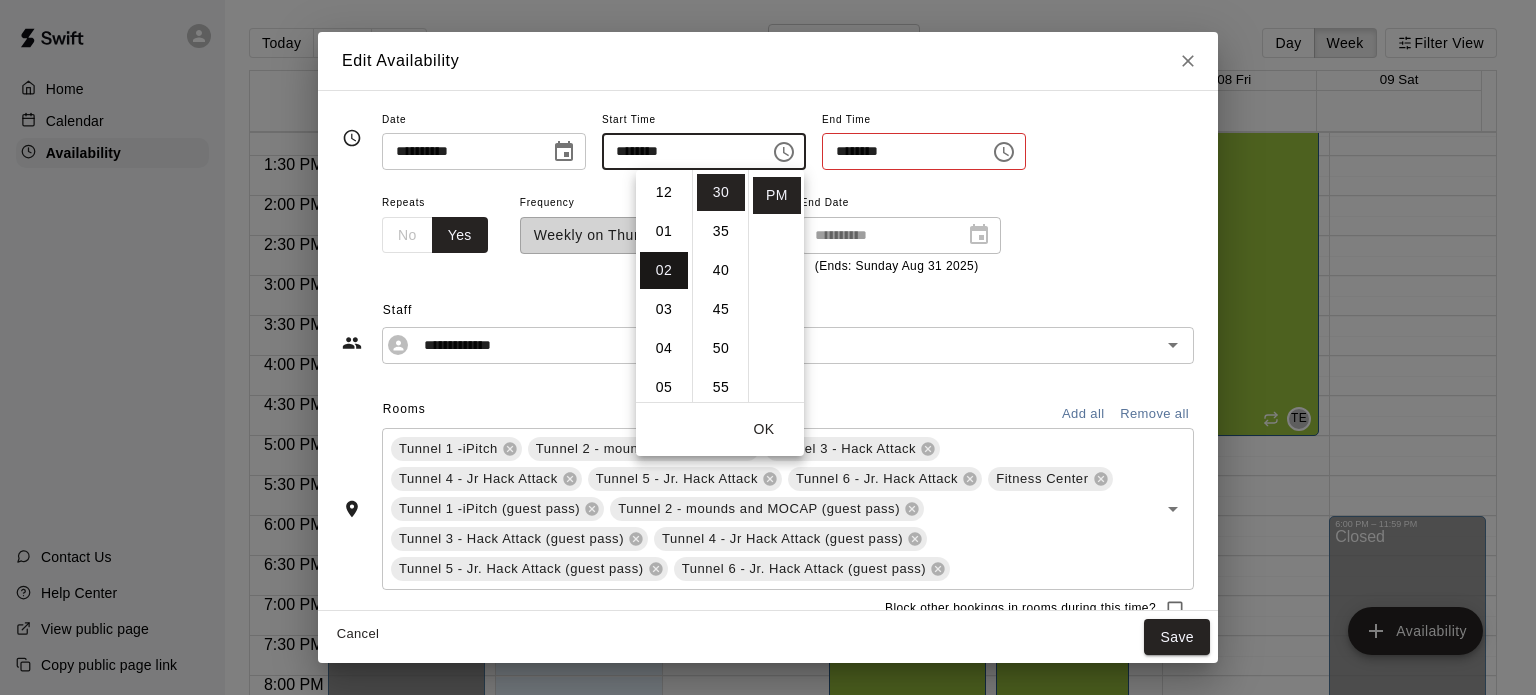 type on "********" 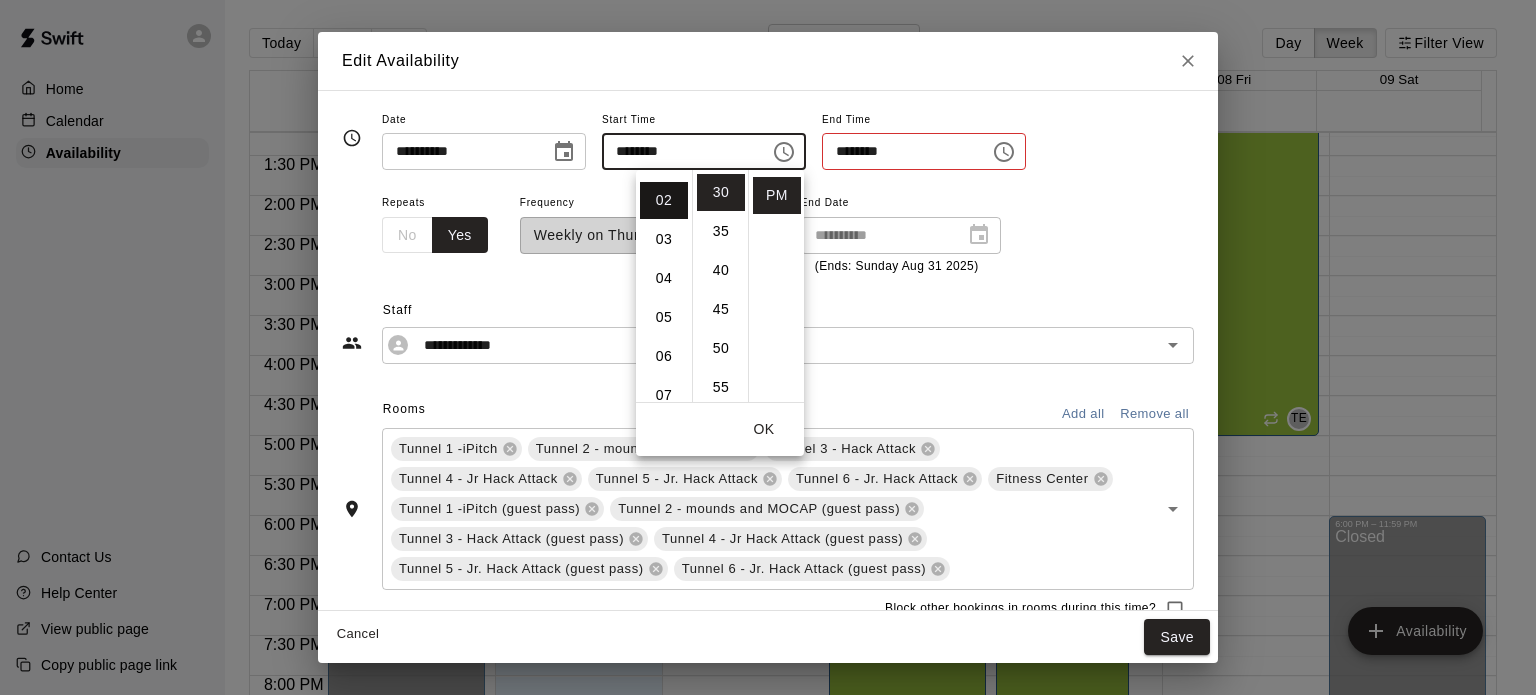 scroll, scrollTop: 78, scrollLeft: 0, axis: vertical 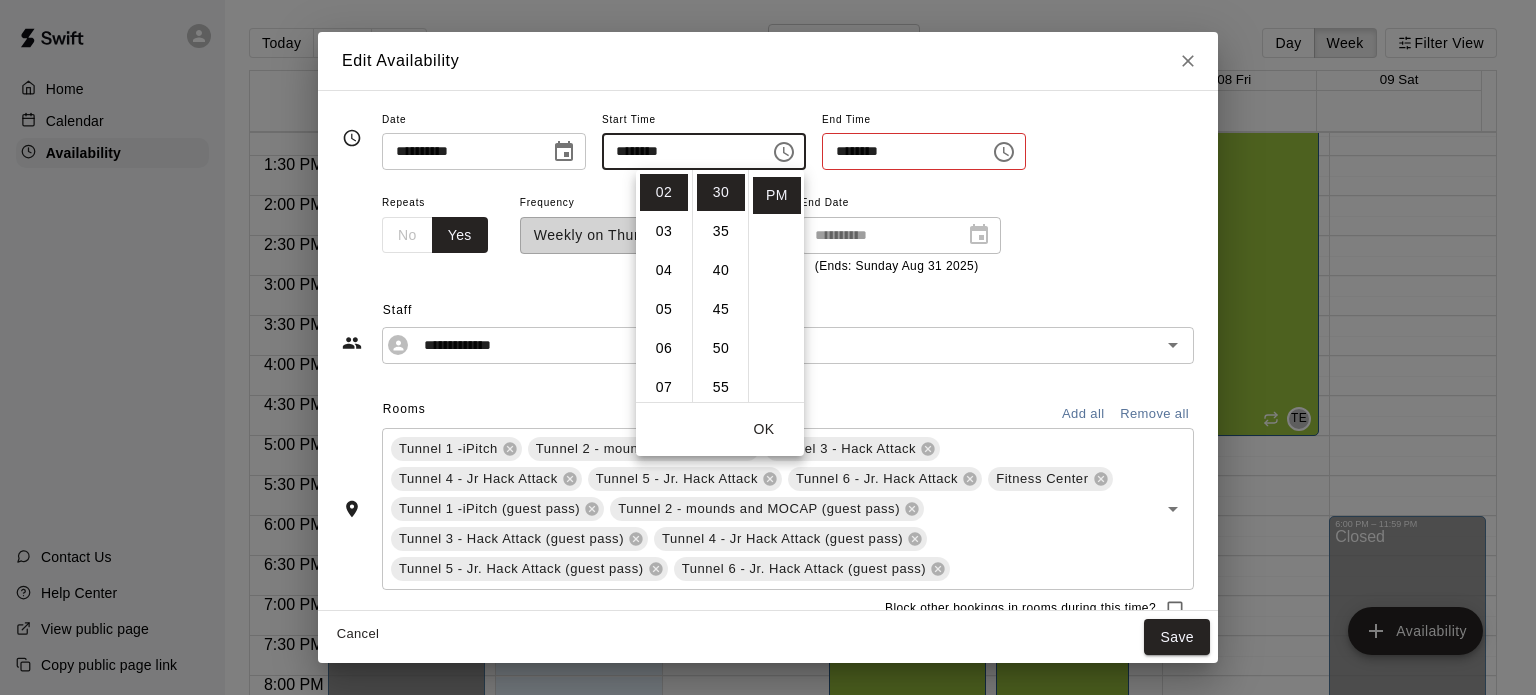 click on "End Date" at bounding box center (901, 203) 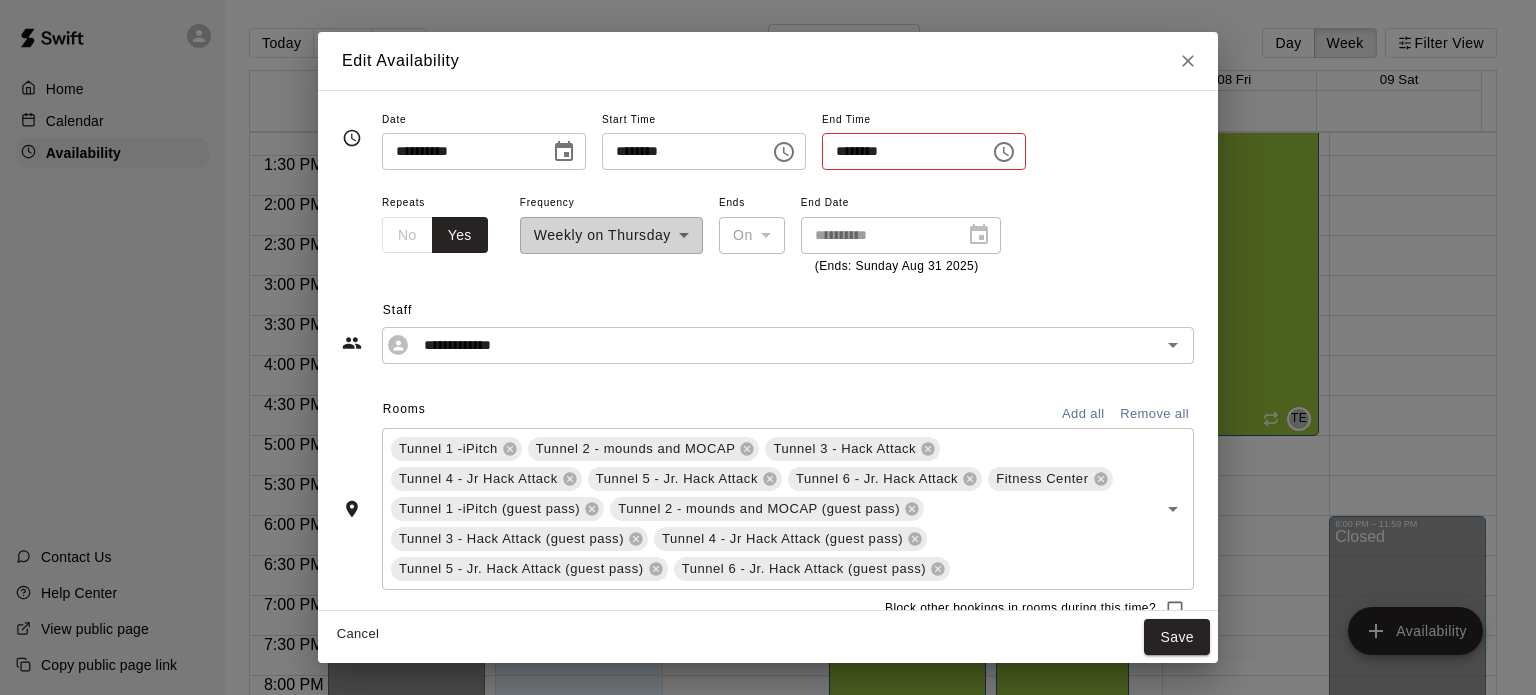 click 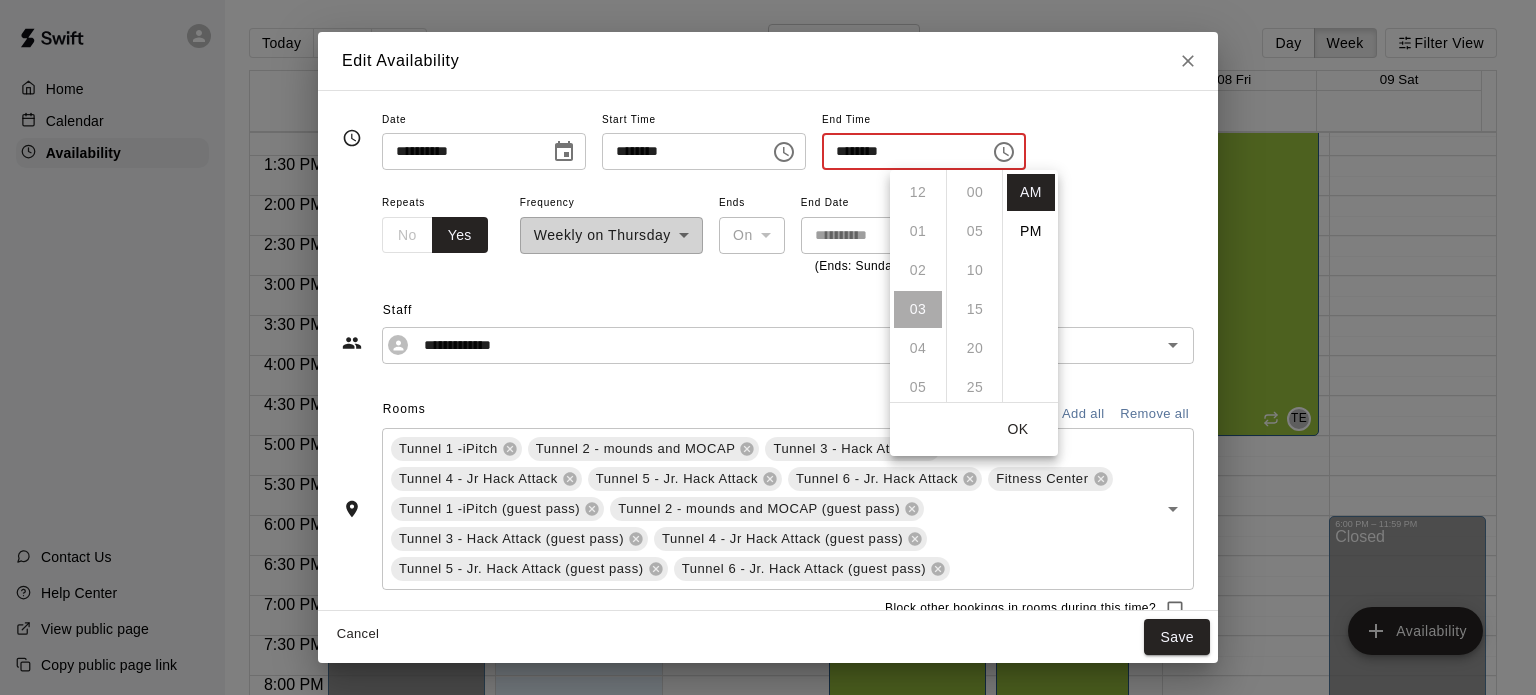 scroll, scrollTop: 117, scrollLeft: 0, axis: vertical 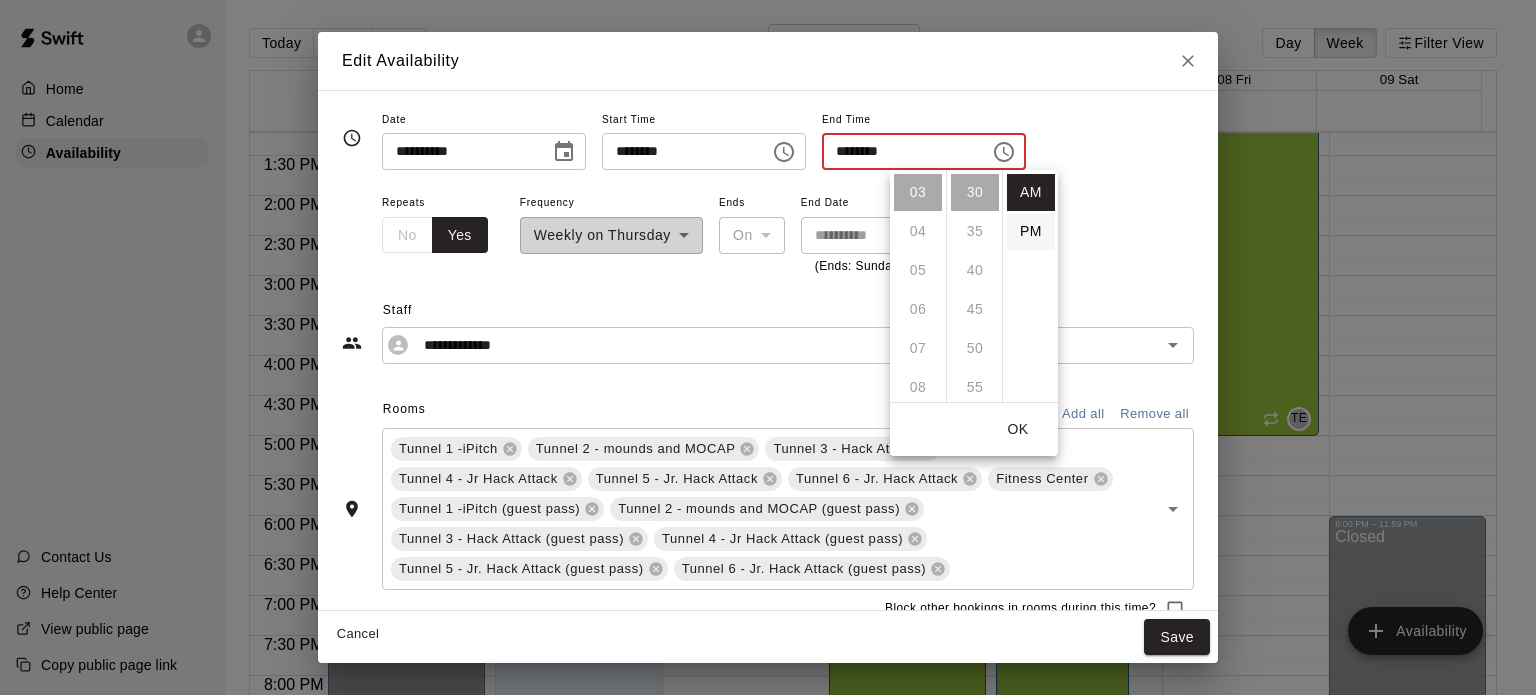 click on "PM" at bounding box center [1031, 231] 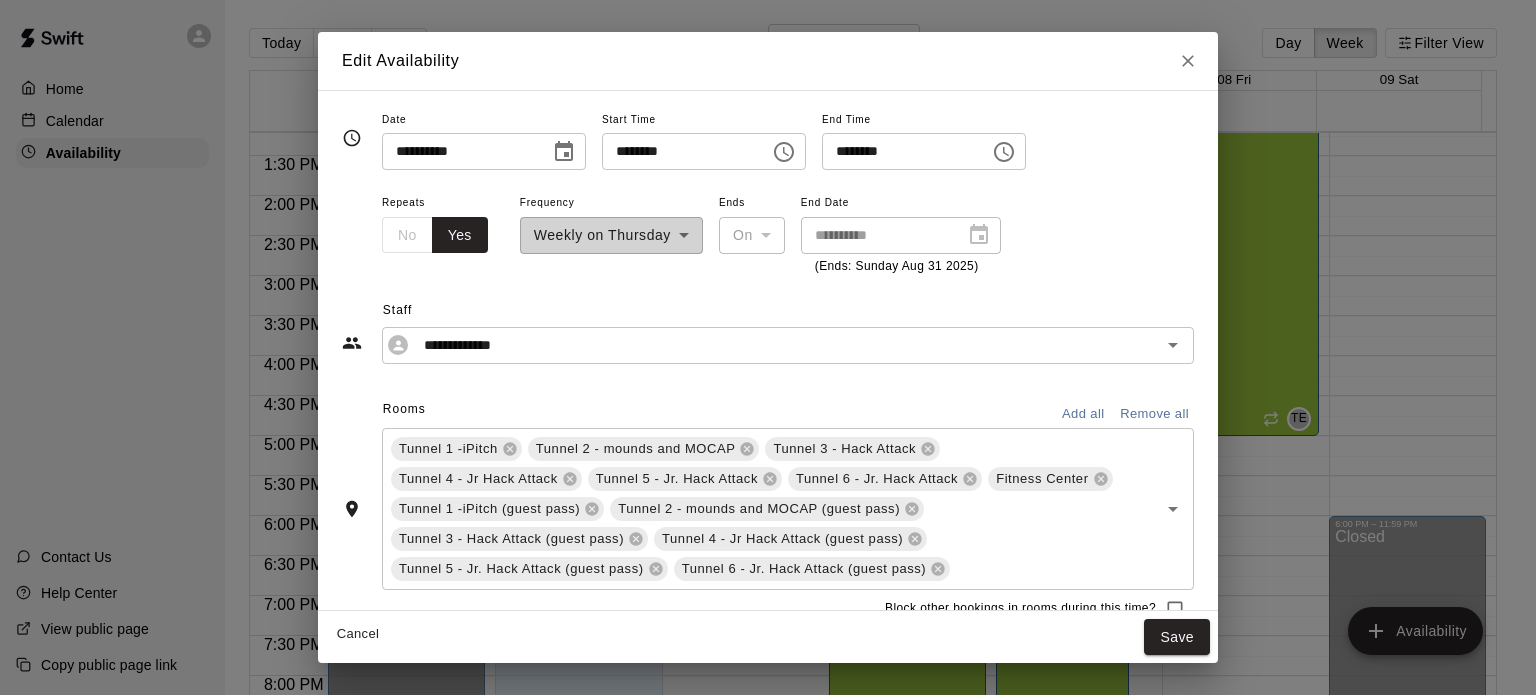 scroll, scrollTop: 36, scrollLeft: 0, axis: vertical 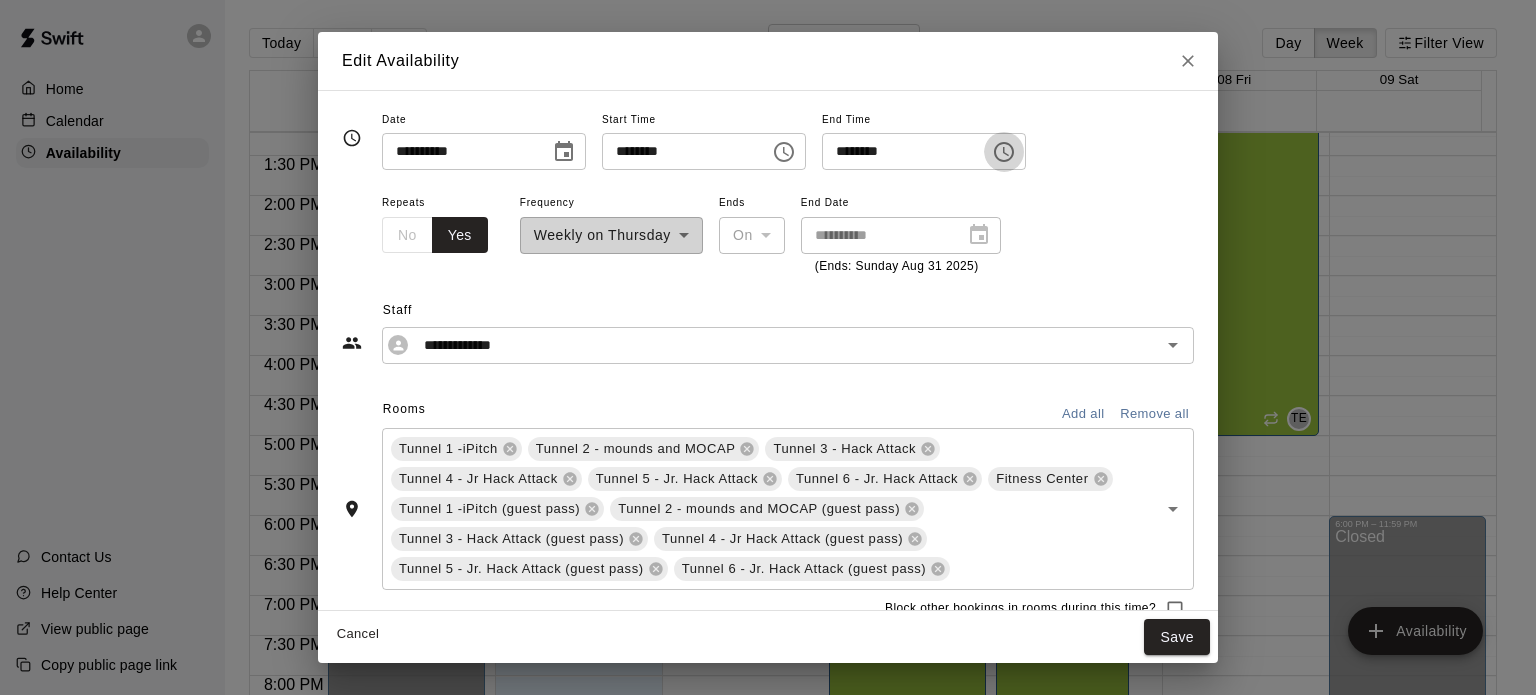 click 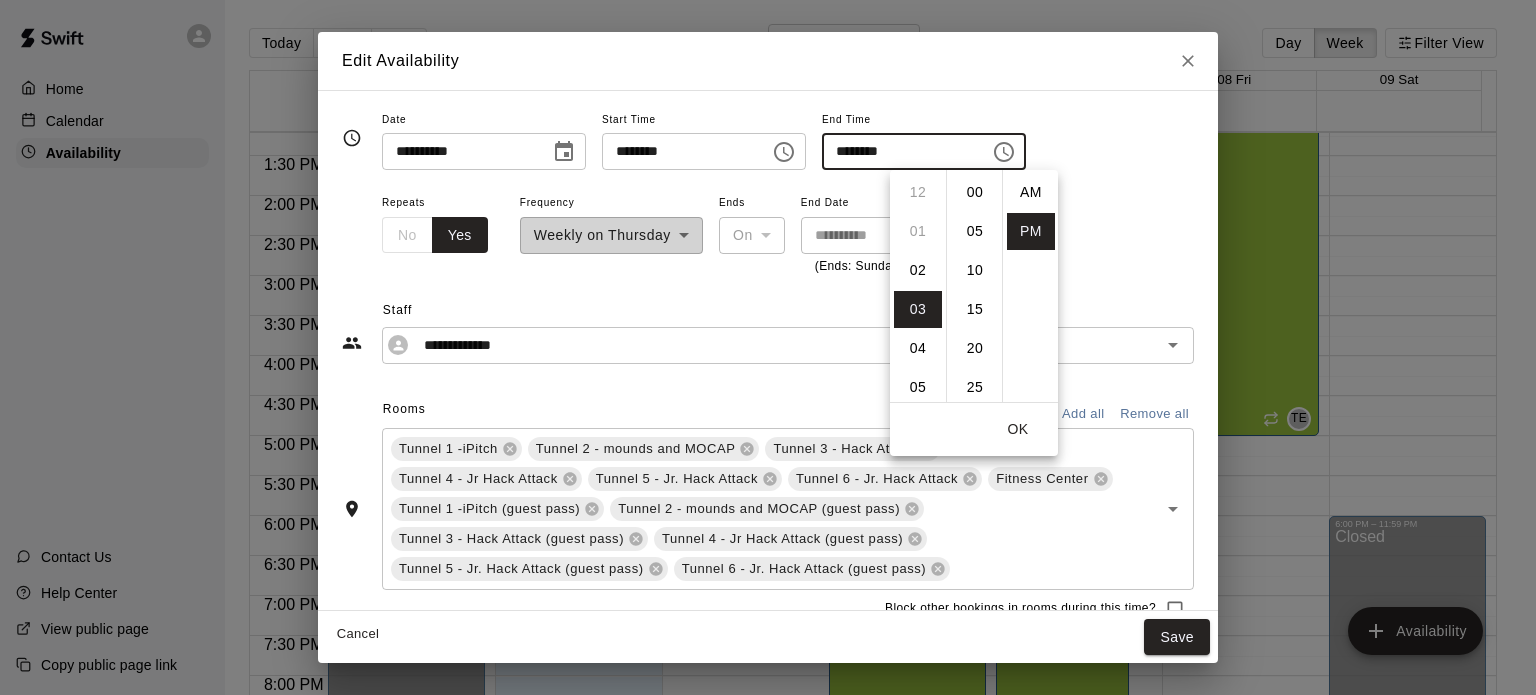scroll, scrollTop: 117, scrollLeft: 0, axis: vertical 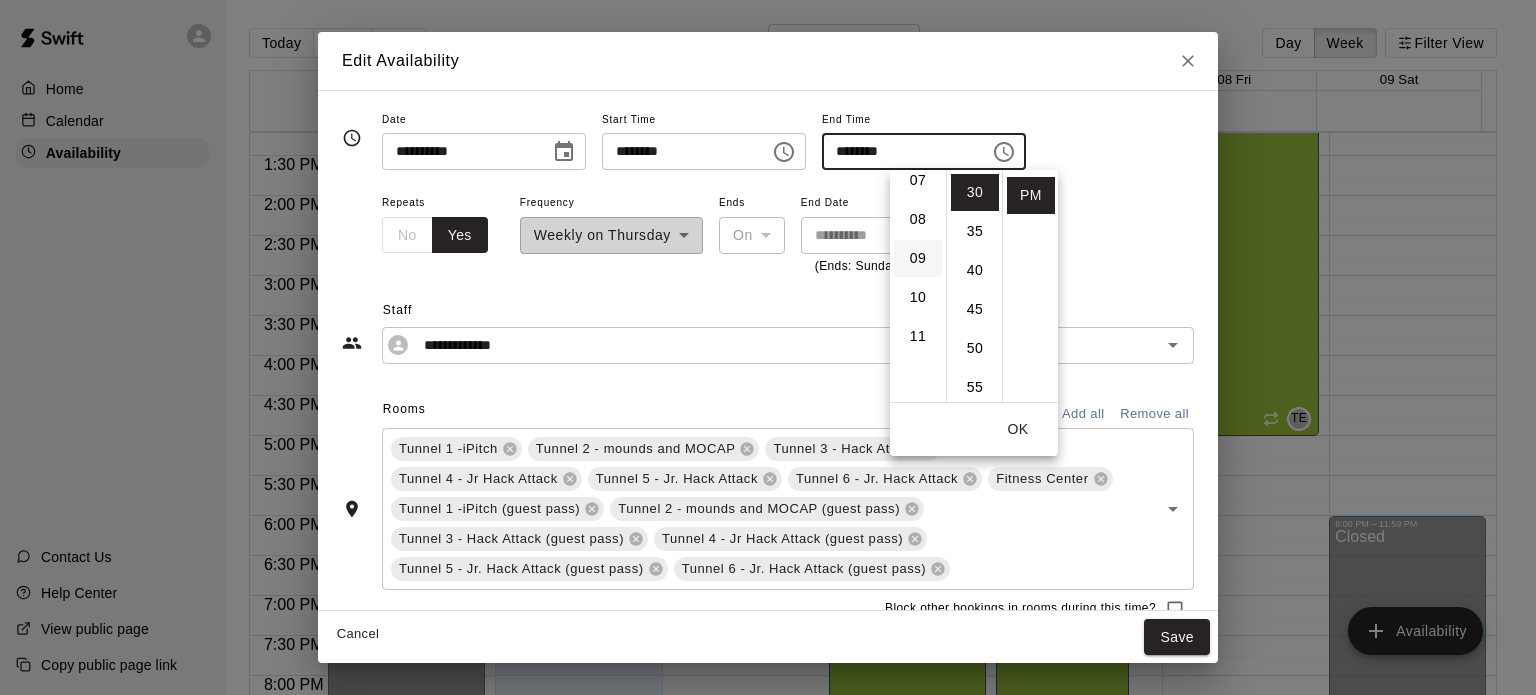 click on "09" at bounding box center [918, 258] 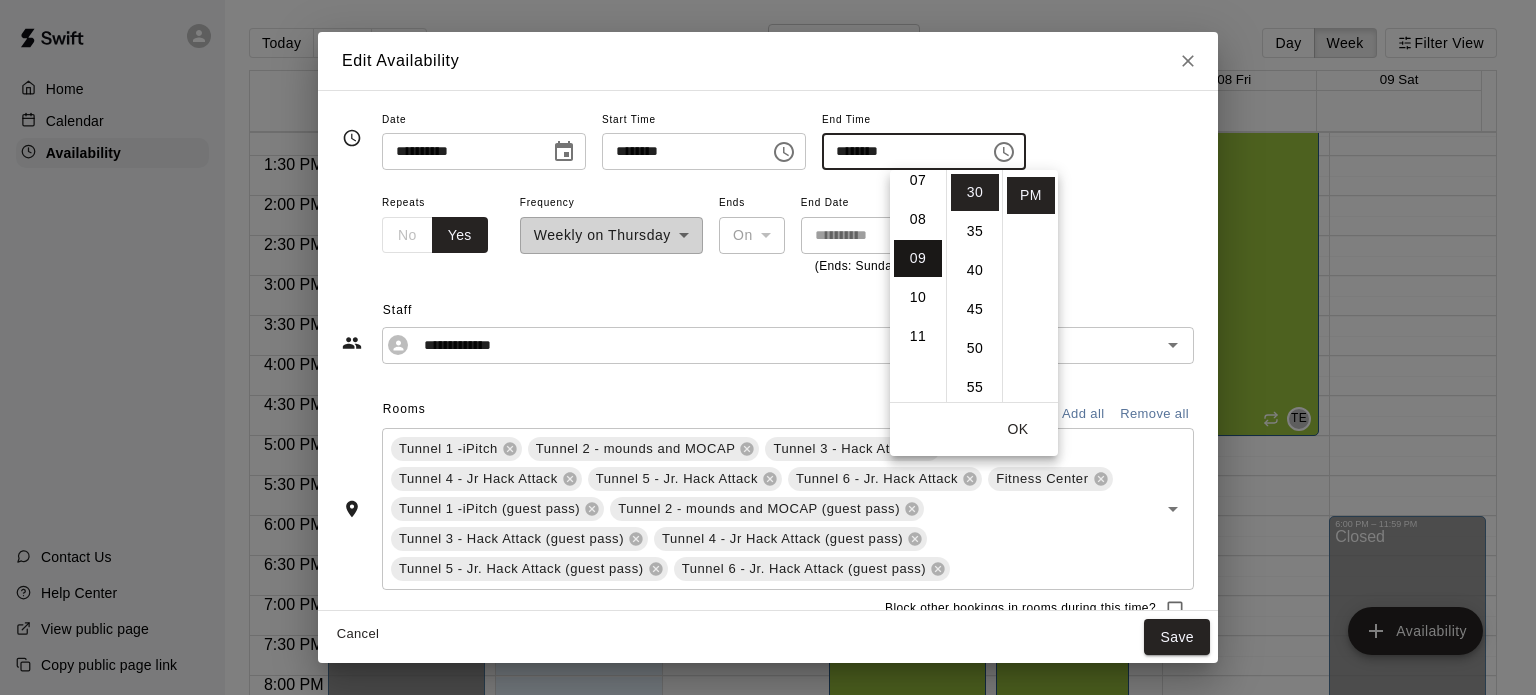 scroll, scrollTop: 351, scrollLeft: 0, axis: vertical 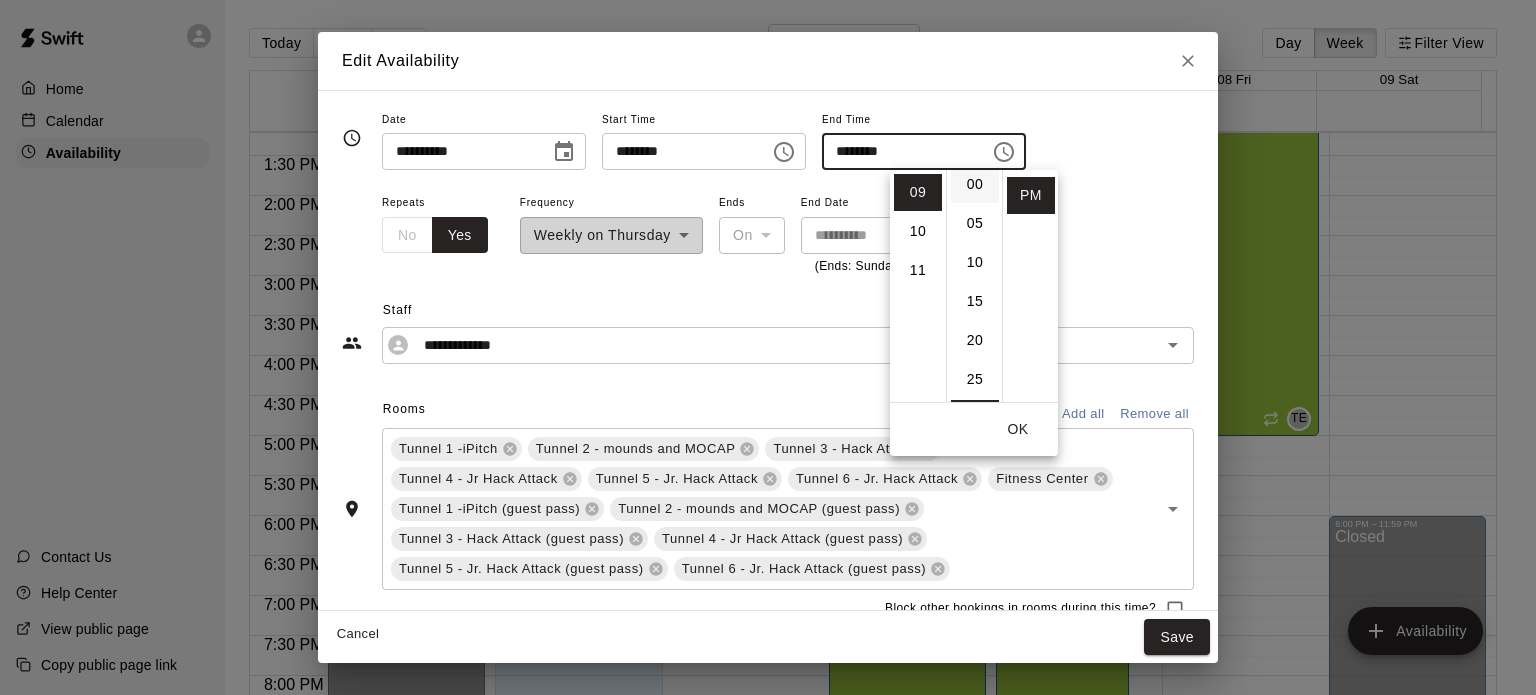click on "00" at bounding box center [975, 184] 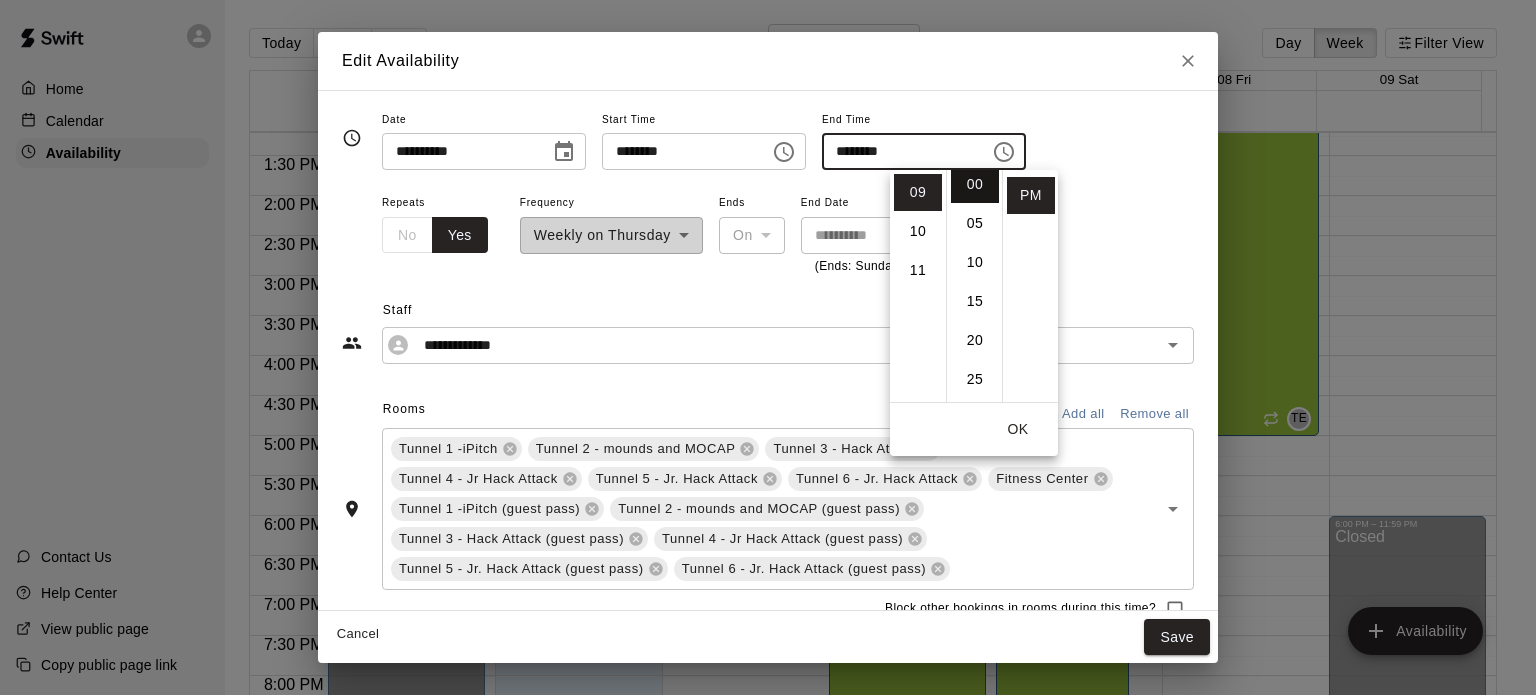 type on "********" 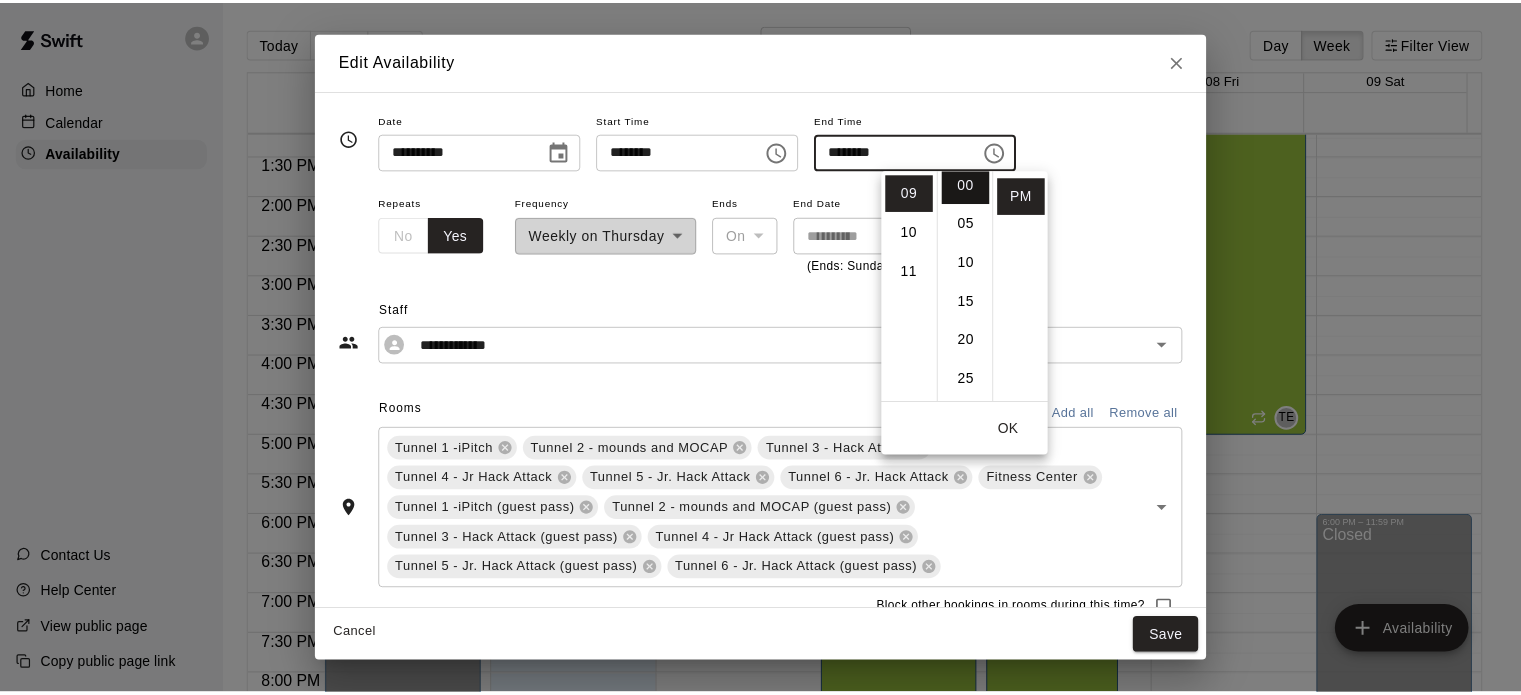 scroll, scrollTop: 0, scrollLeft: 0, axis: both 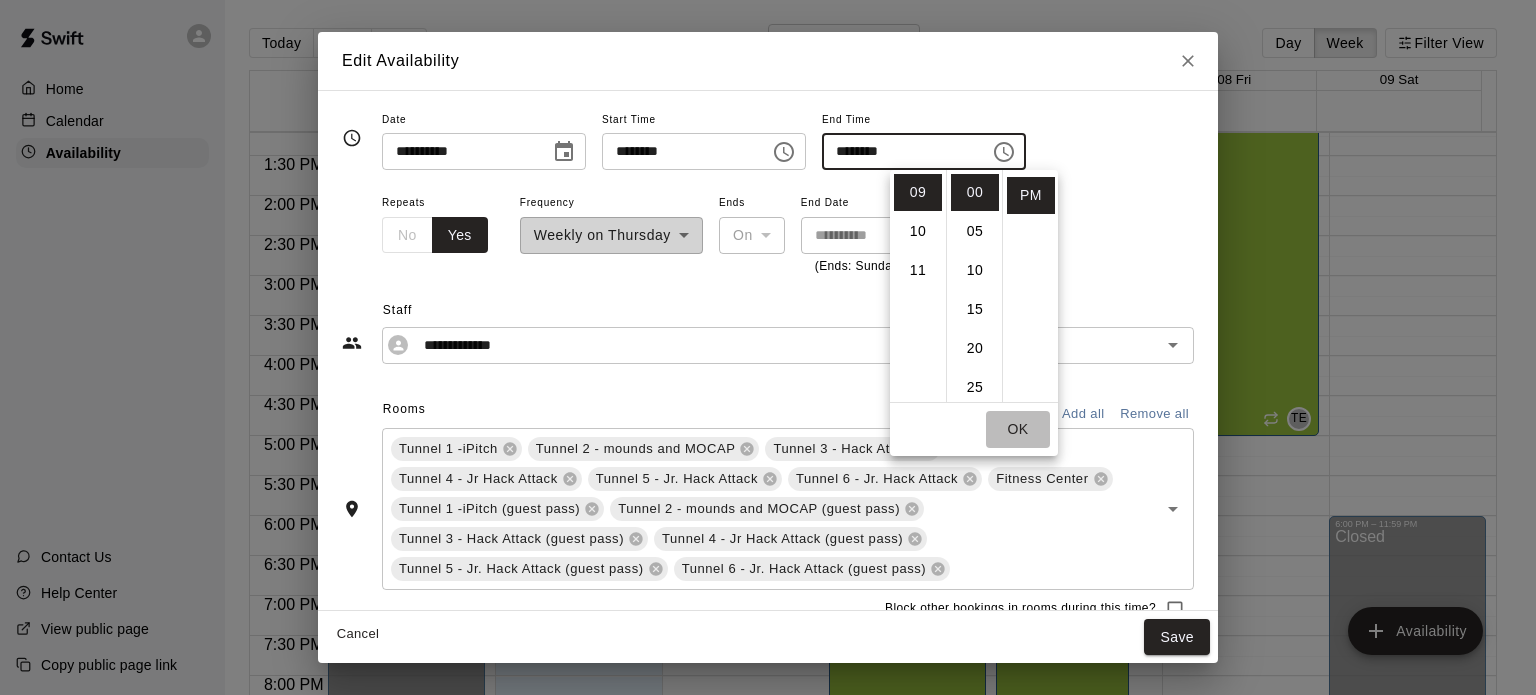 click on "OK" at bounding box center (1018, 429) 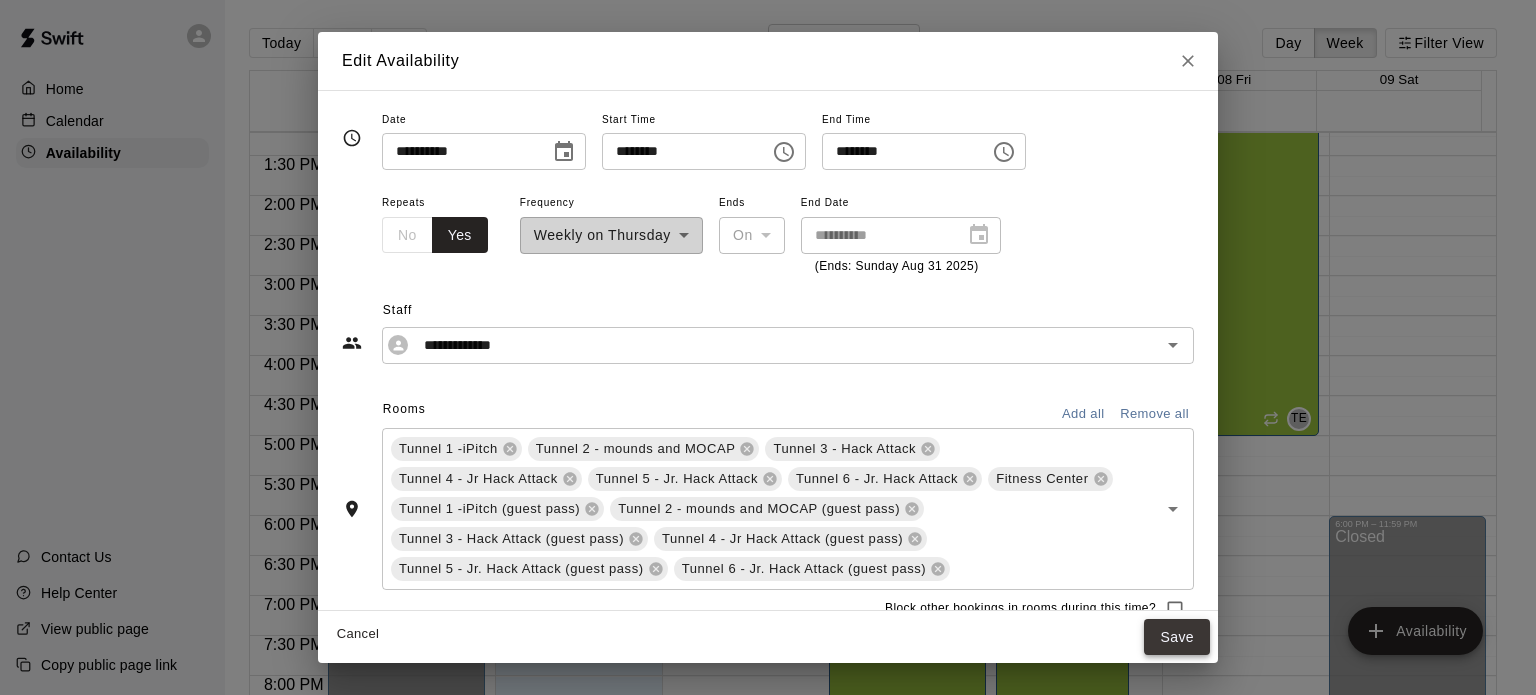 click on "Save" at bounding box center (1177, 637) 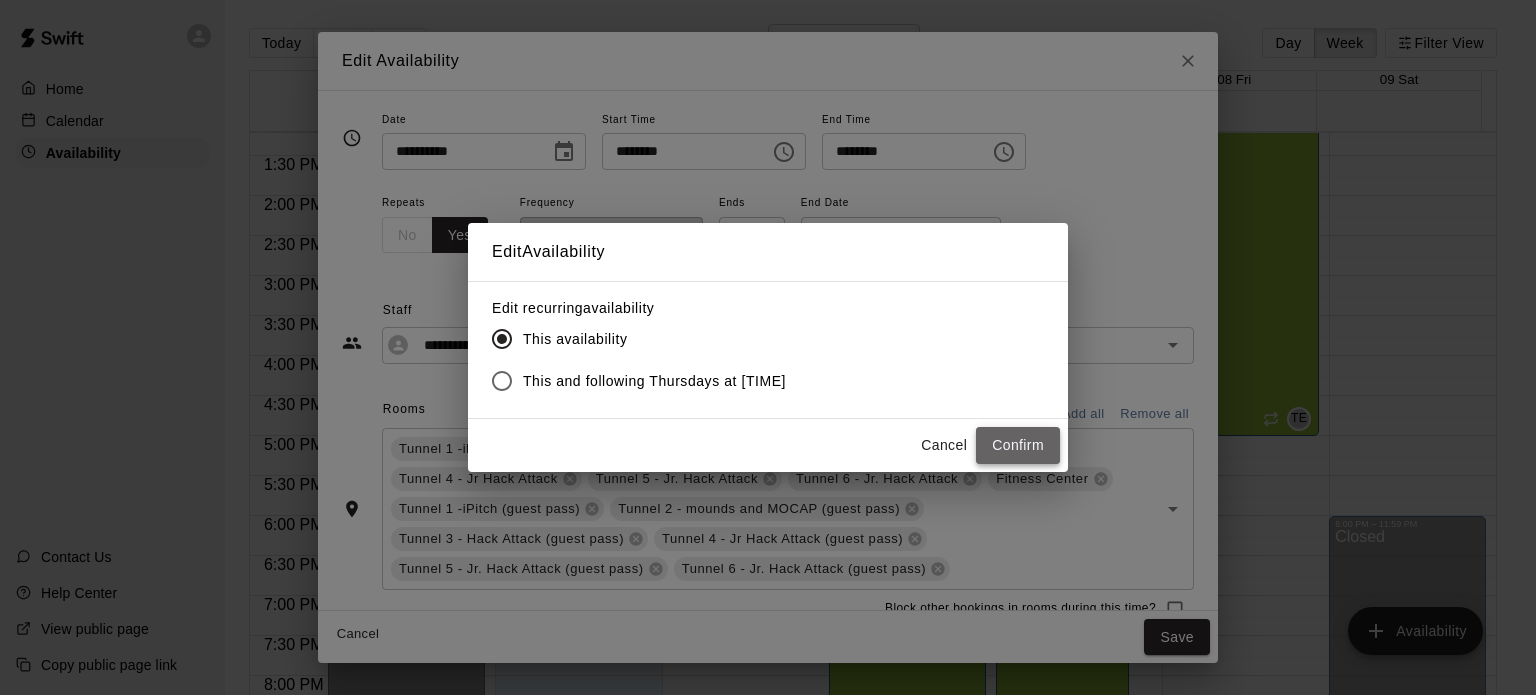 click on "Confirm" at bounding box center (1018, 445) 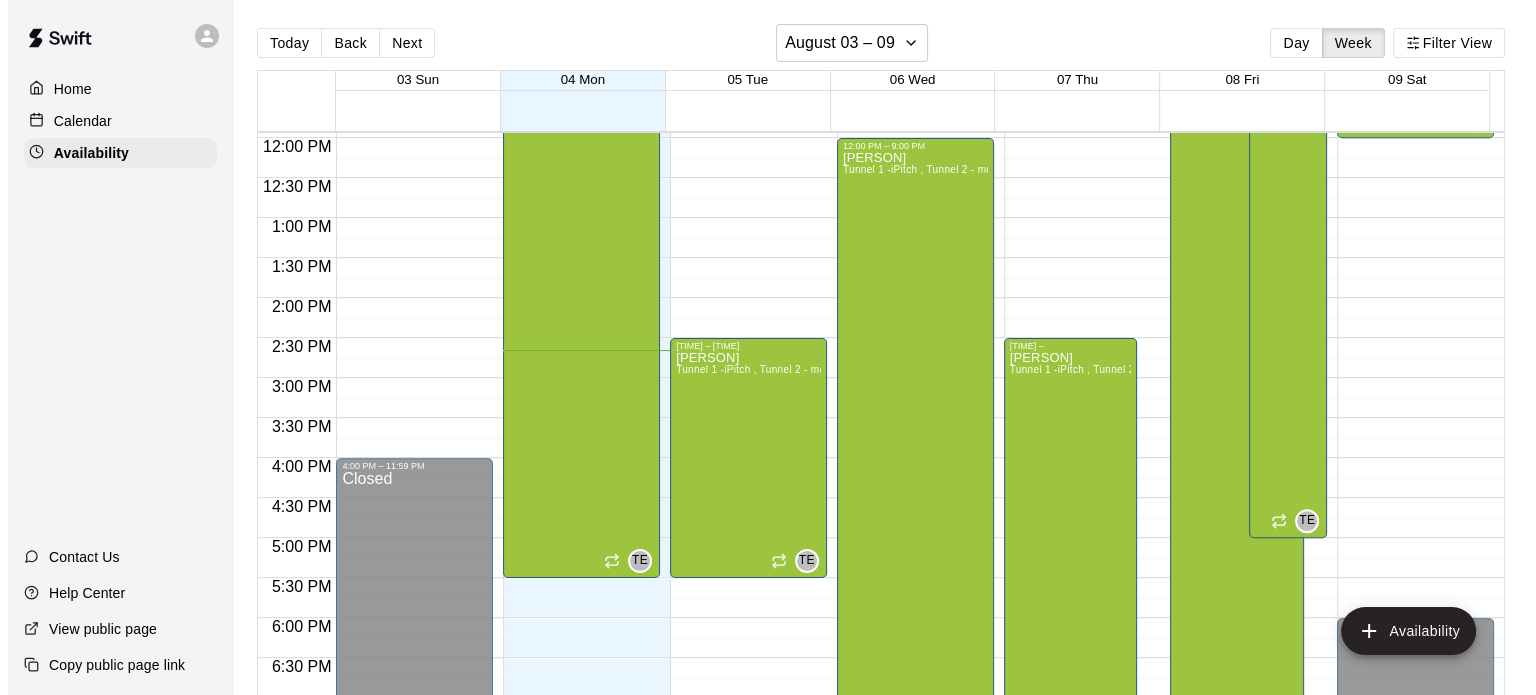 scroll, scrollTop: 955, scrollLeft: 0, axis: vertical 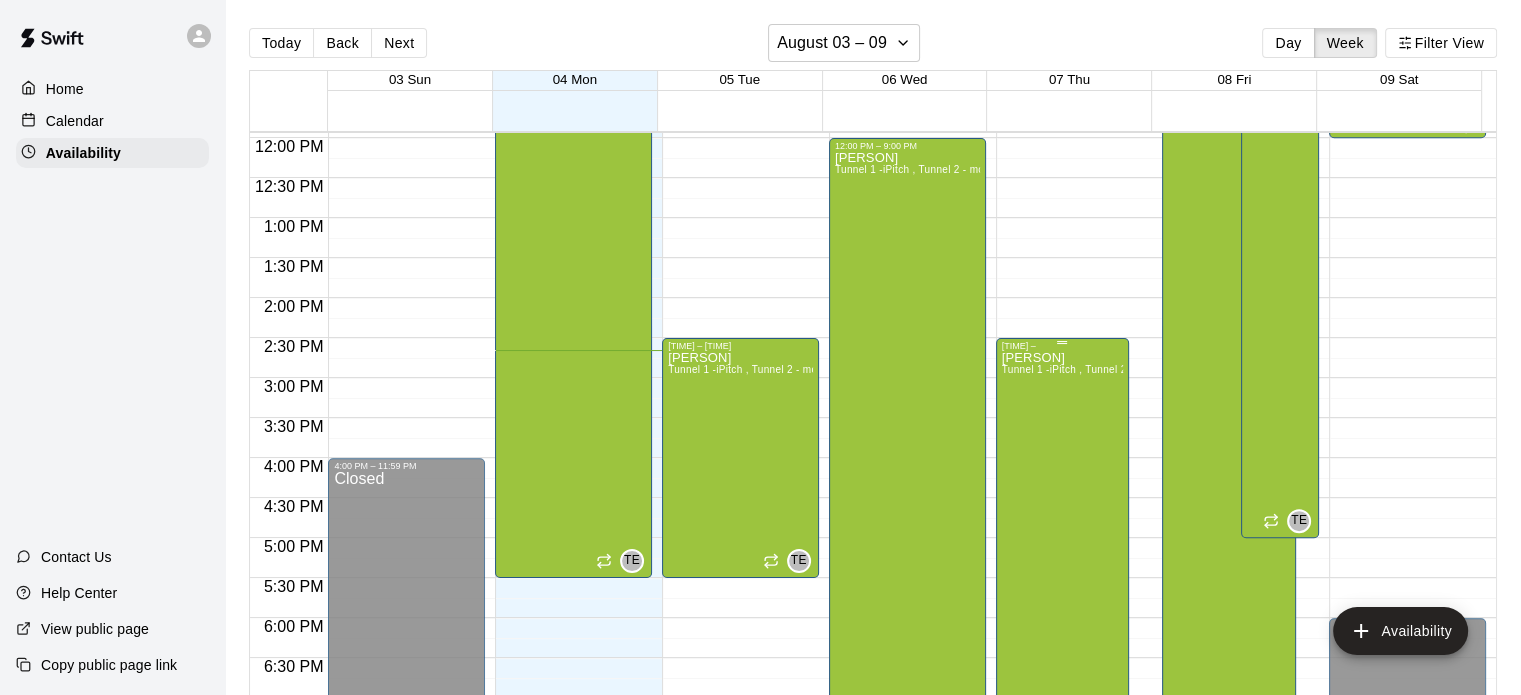 click on "[PERSON] Tunnel 1 -iPitch , Tunnel 2 - mounds and MOCAP, Tunnel 3 - Hack Attack, Tunnel 4 - Jr Hack Attack, Tunnel 5 - Jr. Hack Attack, Tunnel 6 - Jr. Hack Attack, Fitness Center, Tunnel 1 -iPitch (guest pass), Tunnel 2 - mounds and MOCAP (guest pass), Tunnel 3 - Hack Attack (guest pass), Tunnel 4 - Jr Hack Attack (guest pass), Tunnel 5 - Jr. Hack Attack (guest pass), Tunnel 6 - Jr. Hack Attack (guest pass)" at bounding box center (1062, 698) 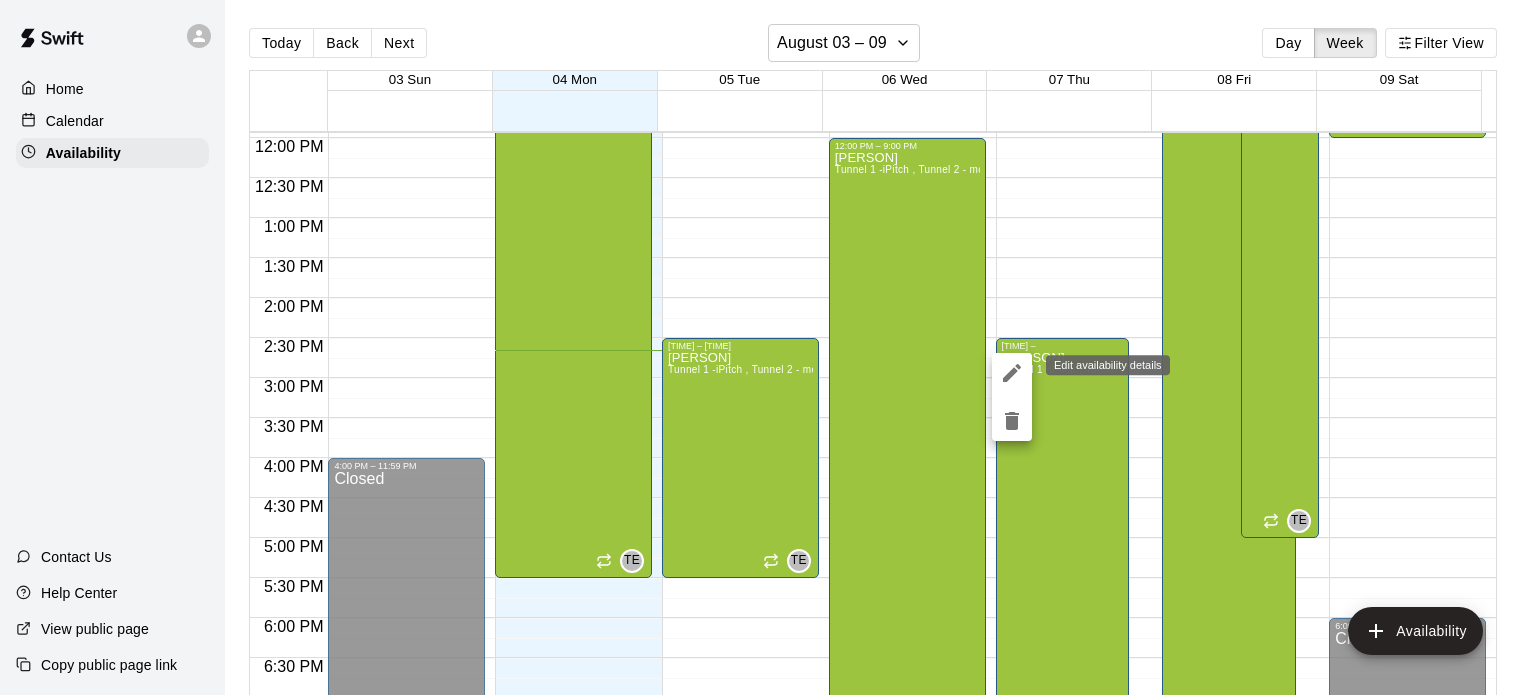 click at bounding box center (1012, 373) 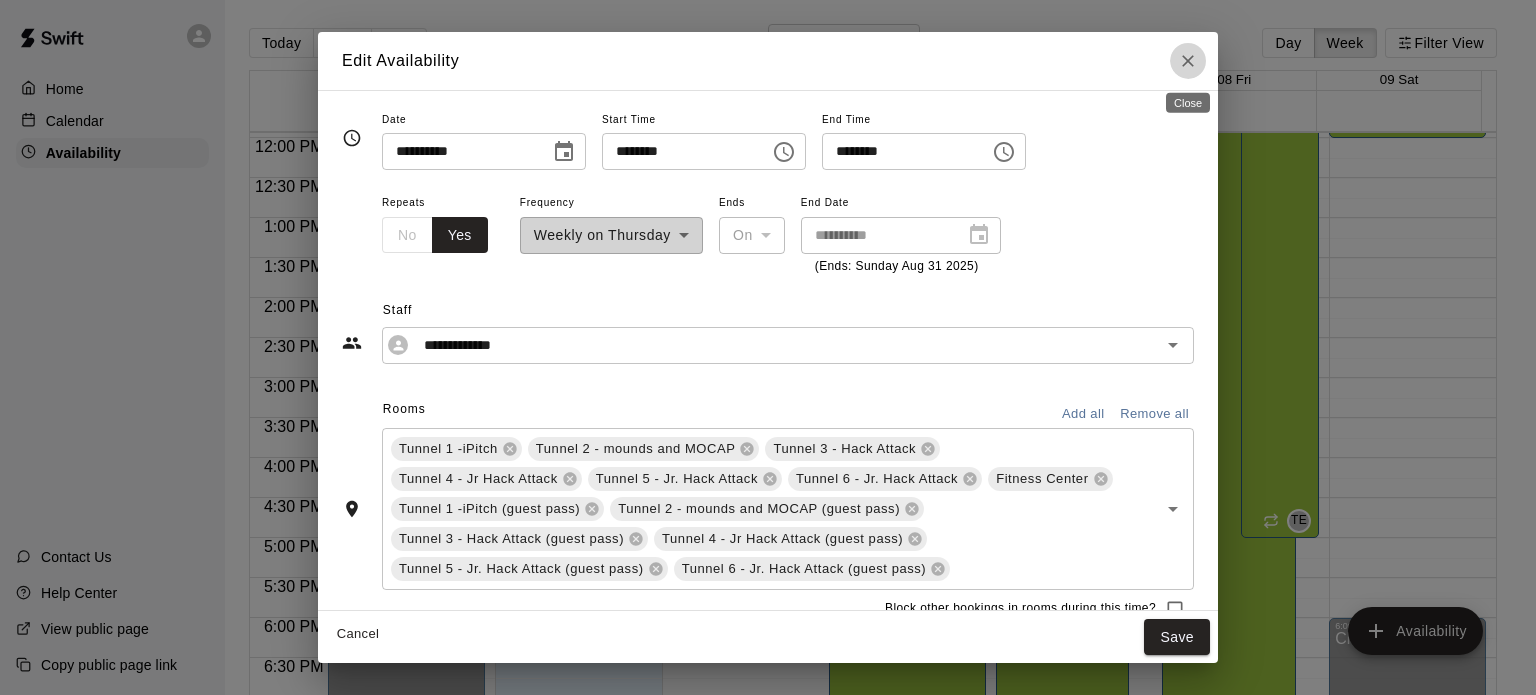 click at bounding box center (1188, 61) 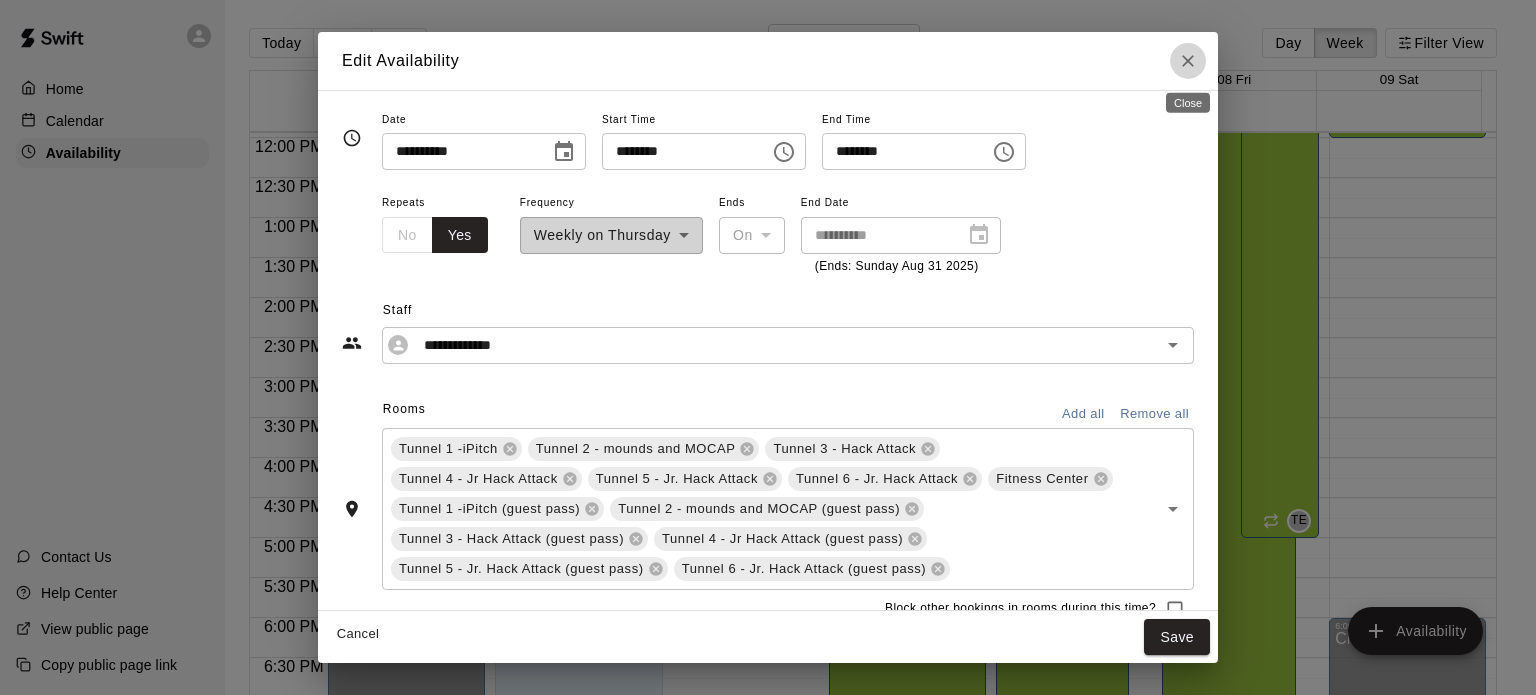 type on "**********" 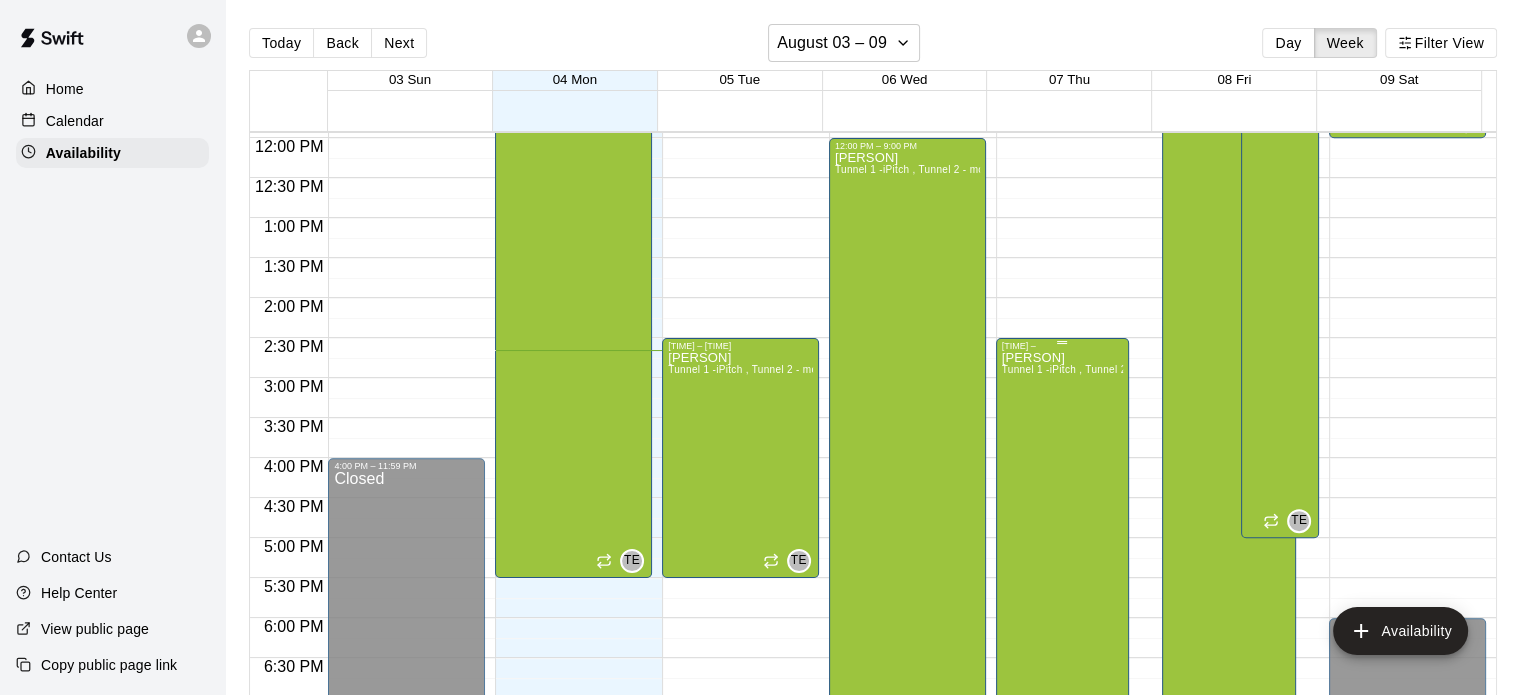 click on "[PERSON] Tunnel 1 -iPitch , Tunnel 2 - mounds and MOCAP, Tunnel 3 - Hack Attack, Tunnel 4 - Jr Hack Attack, Tunnel 5 - Jr. Hack Attack, Tunnel 6 - Jr. Hack Attack, Fitness Center, Tunnel 1 -iPitch (guest pass), Tunnel 2 - mounds and MOCAP (guest pass), Tunnel 3 - Hack Attack (guest pass), Tunnel 4 - Jr Hack Attack (guest pass), Tunnel 5 - Jr. Hack Attack (guest pass), Tunnel 6 - Jr. Hack Attack (guest pass)" at bounding box center [1062, 698] 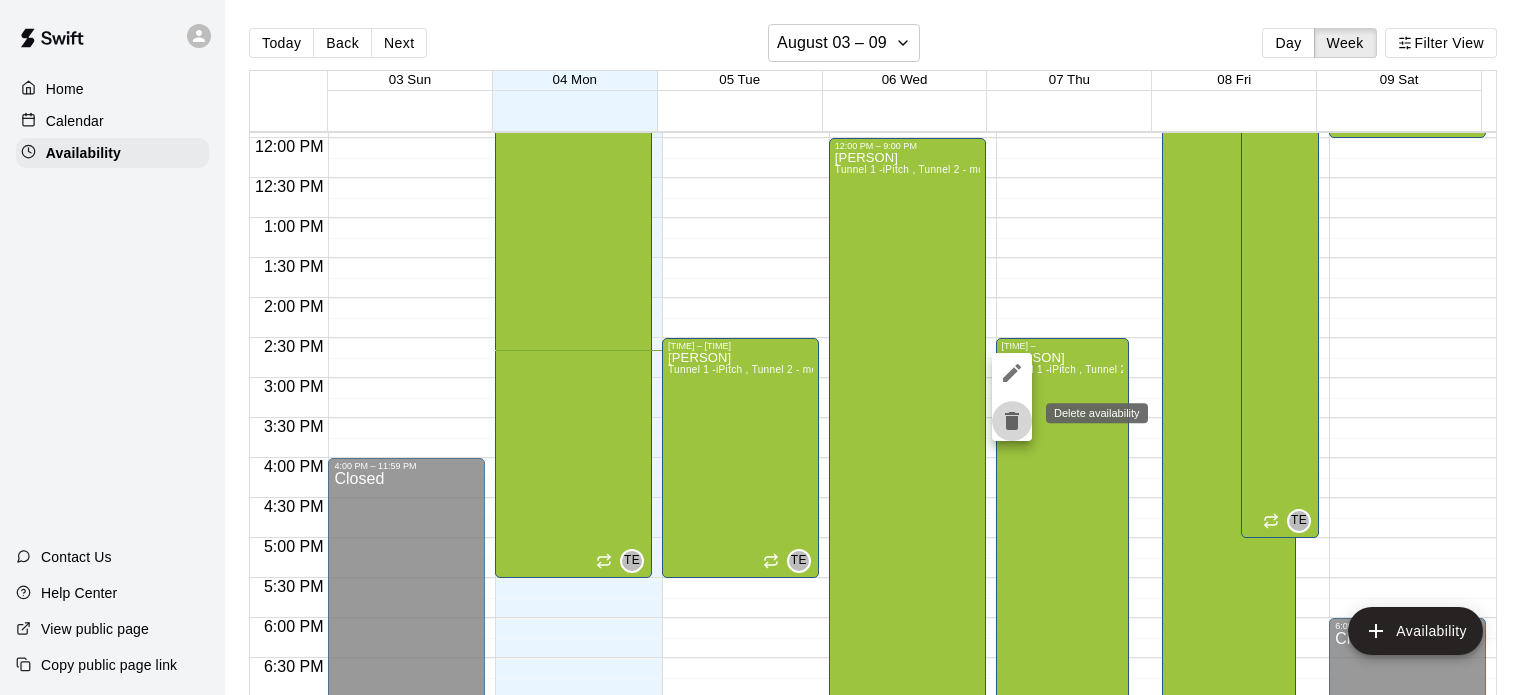 click 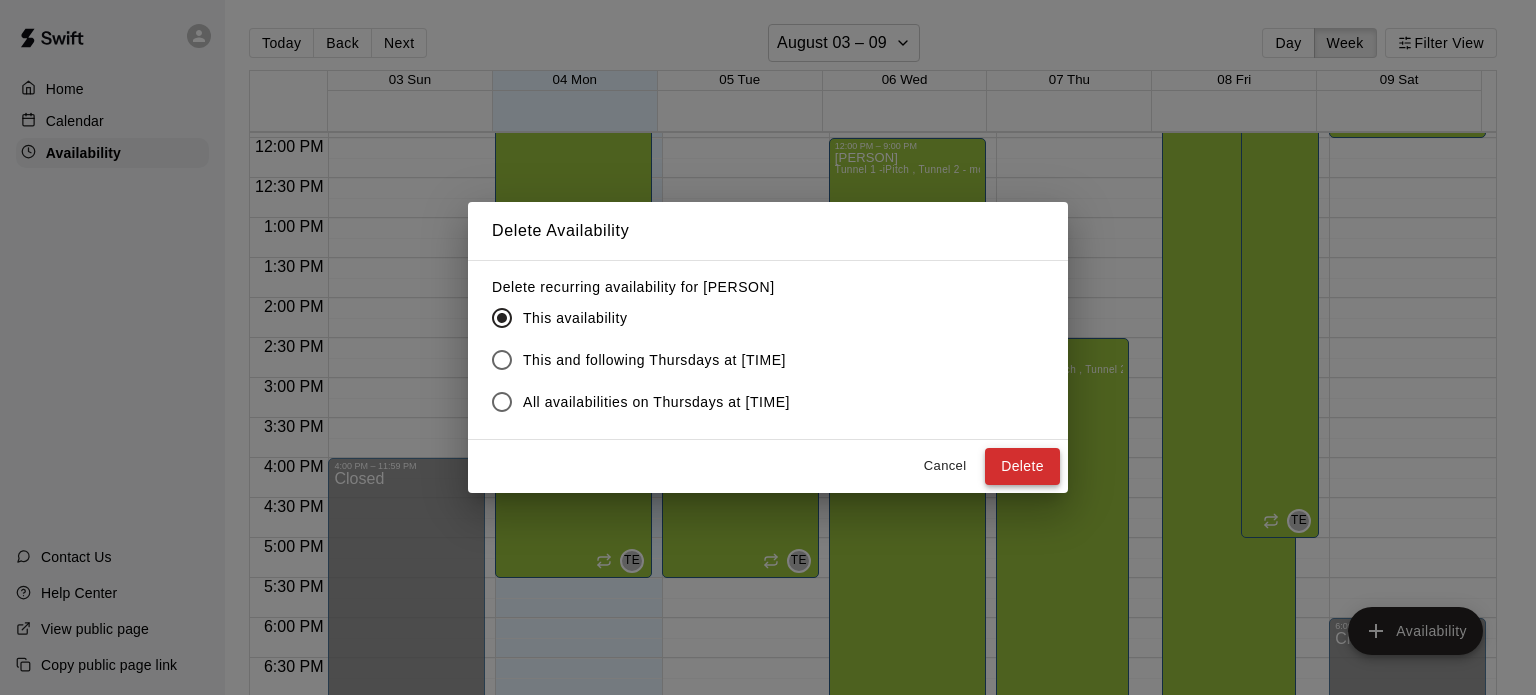 click on "Delete" at bounding box center (1022, 466) 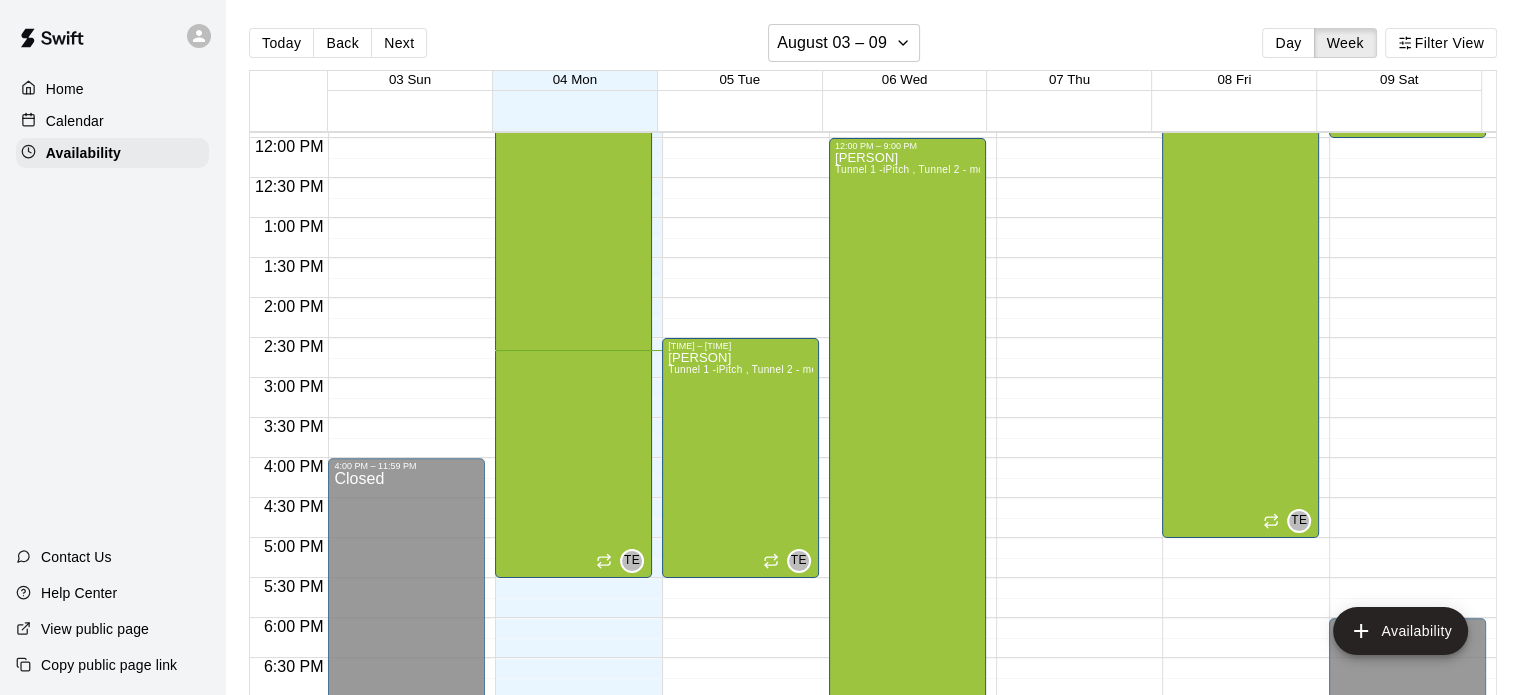 click on "12:00 AM – 10:00 AM Closed 9:00 PM – 11:59 PM Closed" at bounding box center (1074, 138) 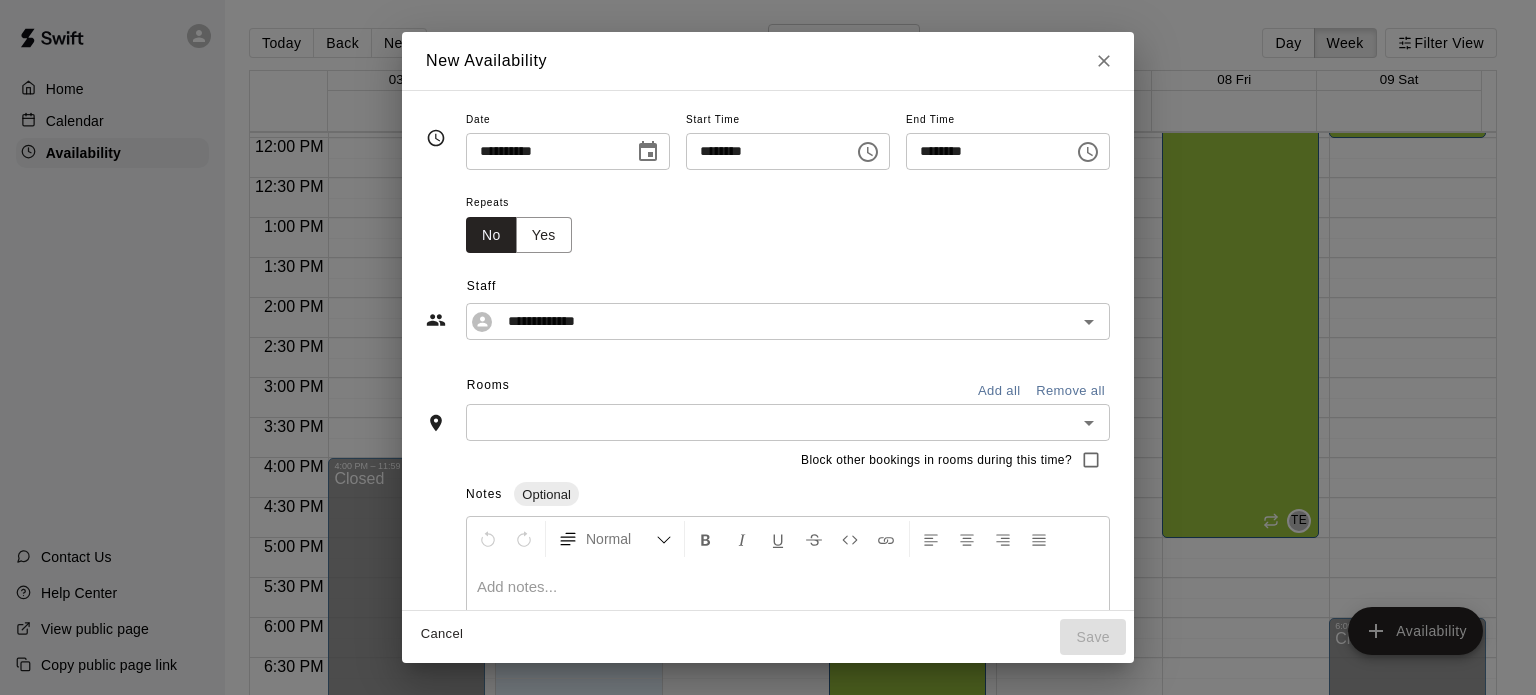 click 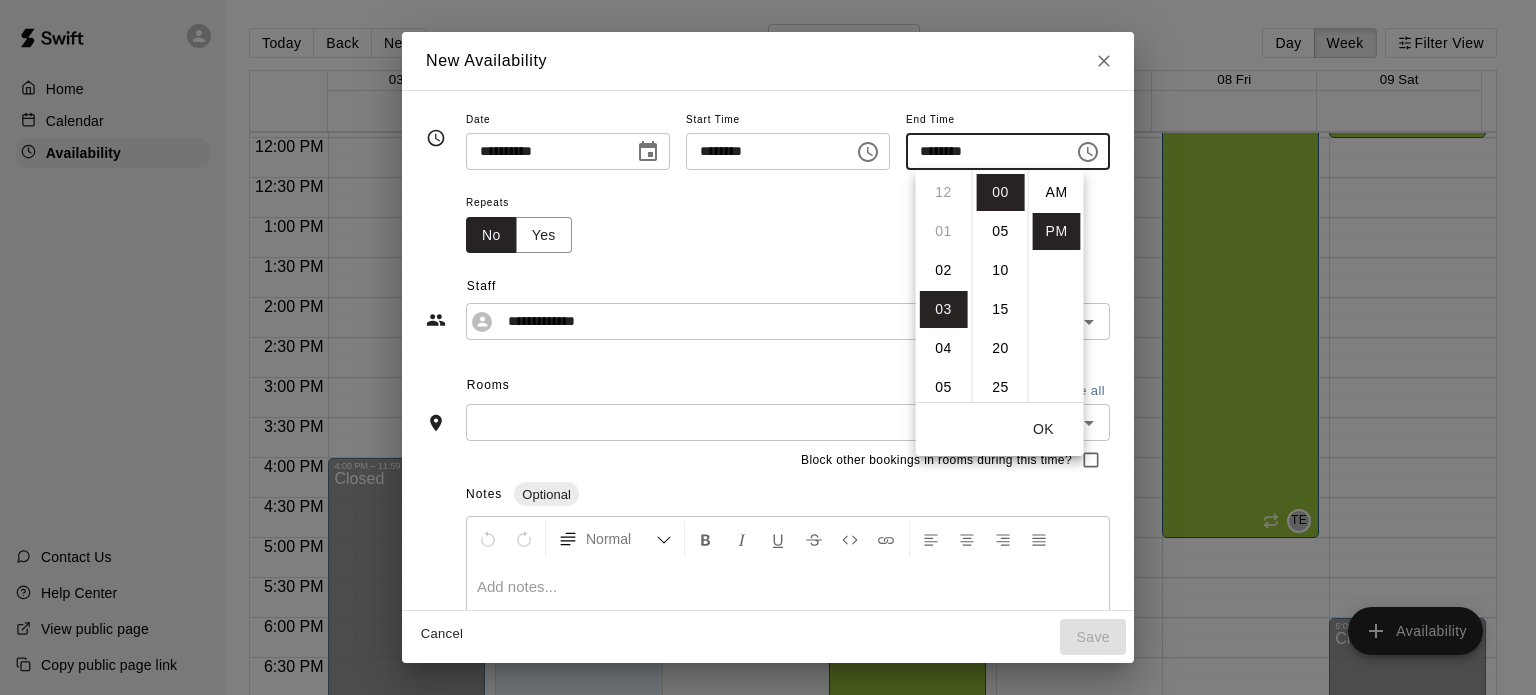 scroll, scrollTop: 117, scrollLeft: 0, axis: vertical 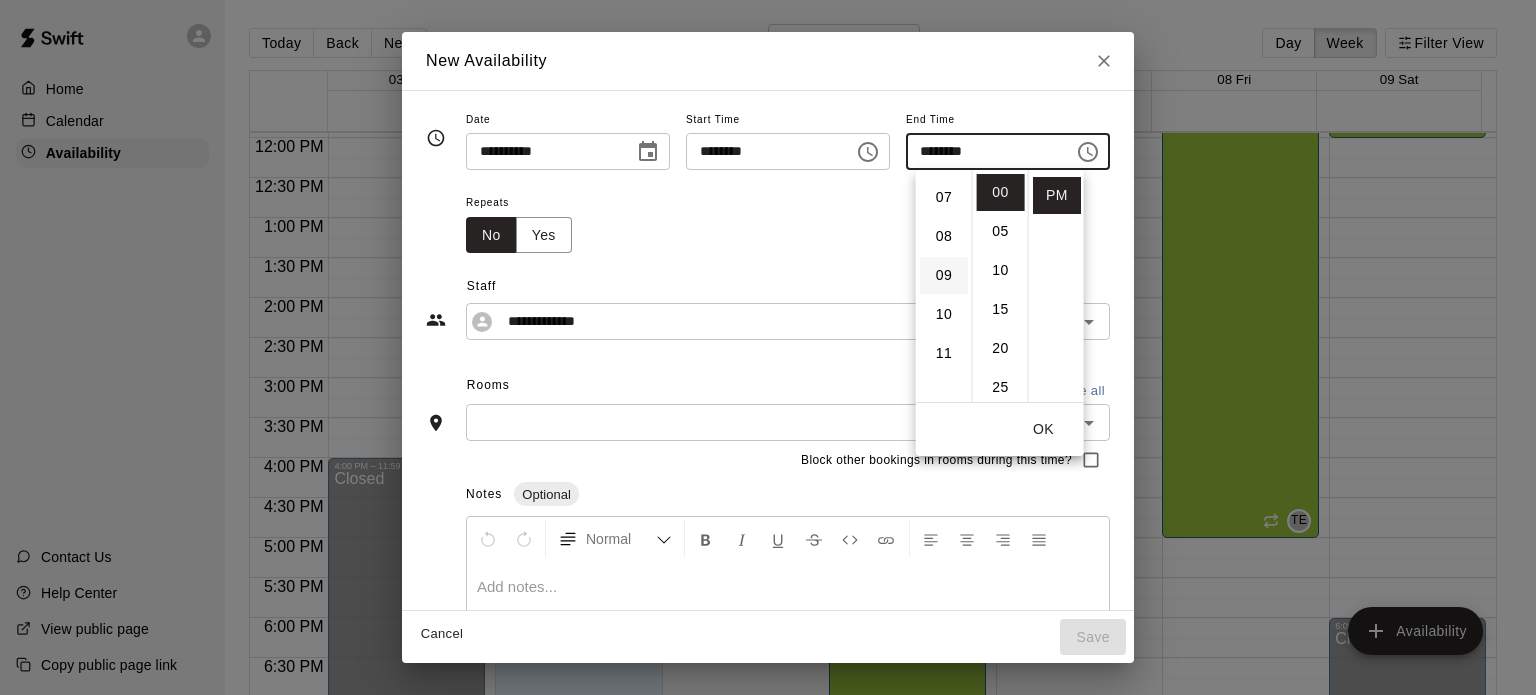 click on "09" at bounding box center (944, 275) 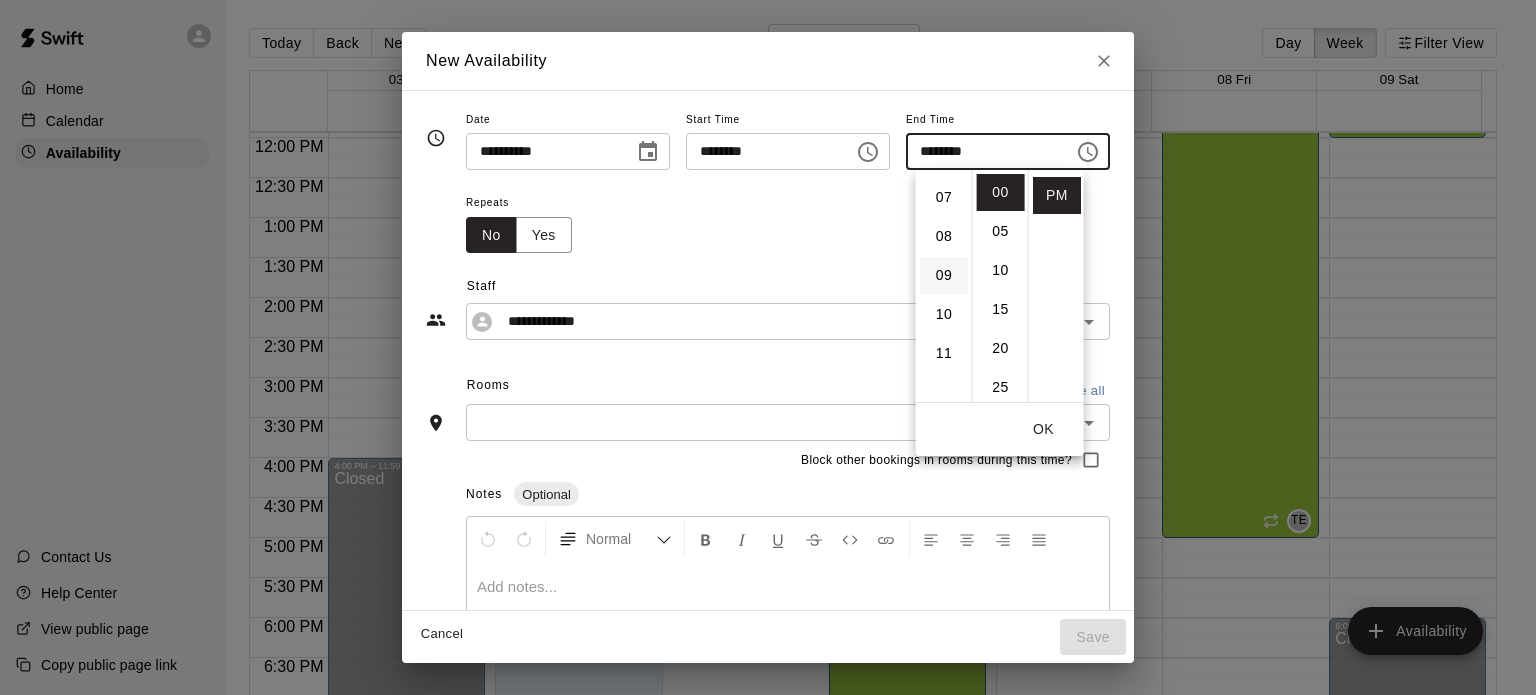 type on "********" 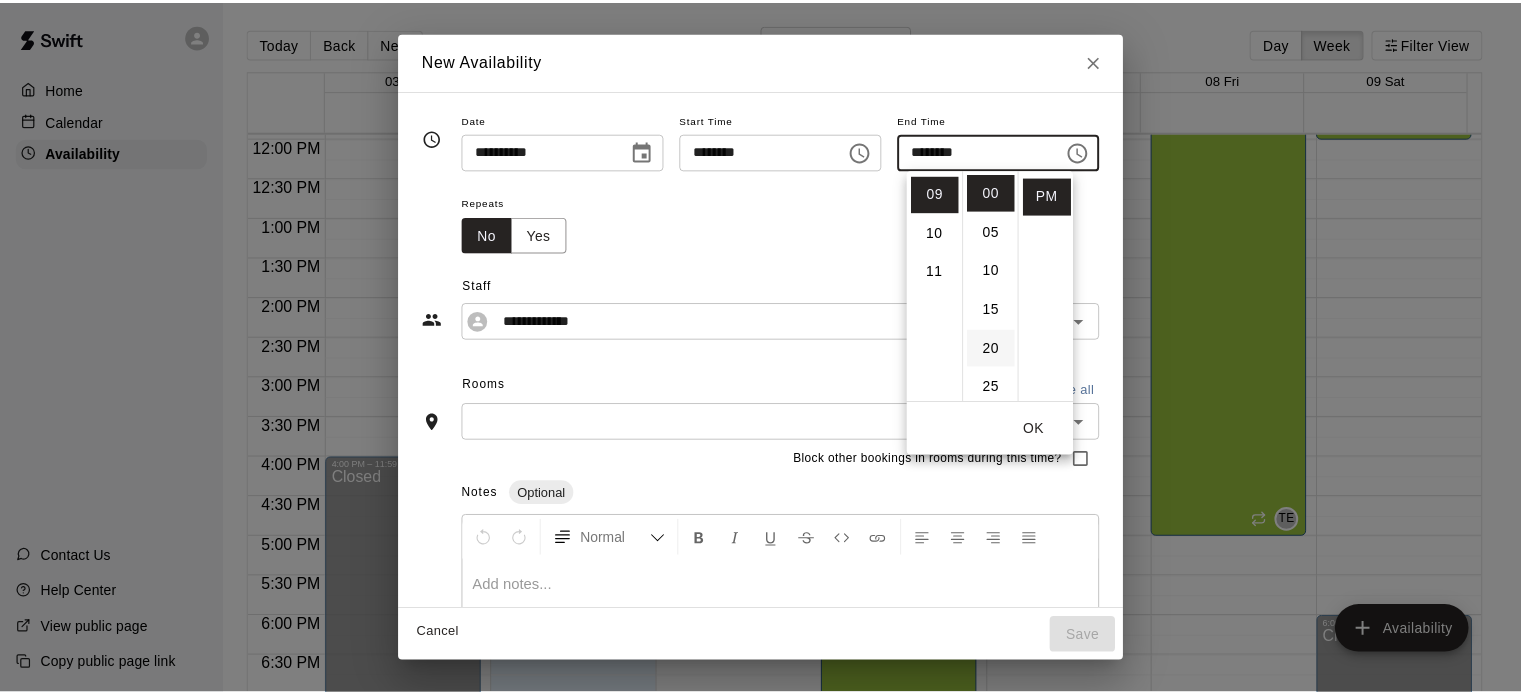scroll, scrollTop: 351, scrollLeft: 0, axis: vertical 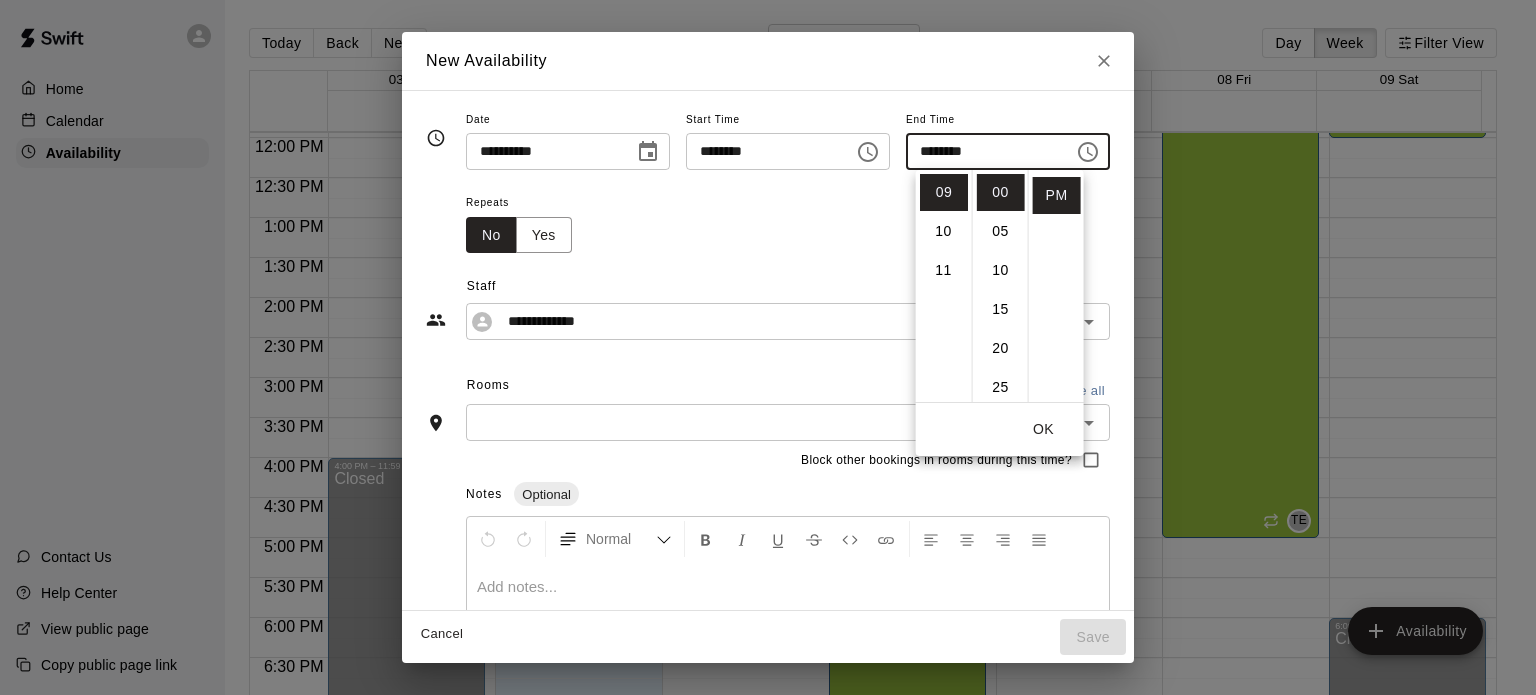 click on "OK" at bounding box center (1044, 429) 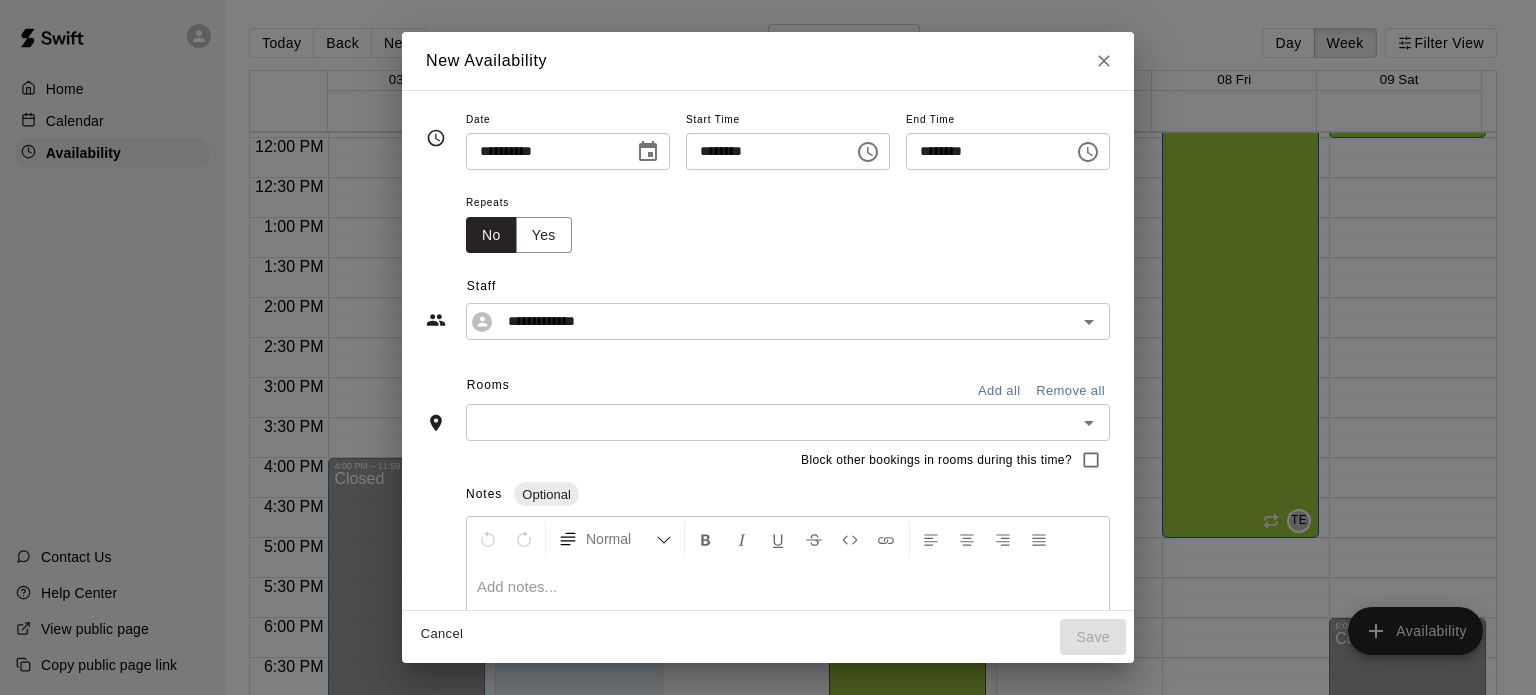 click on "Add all" at bounding box center [999, 391] 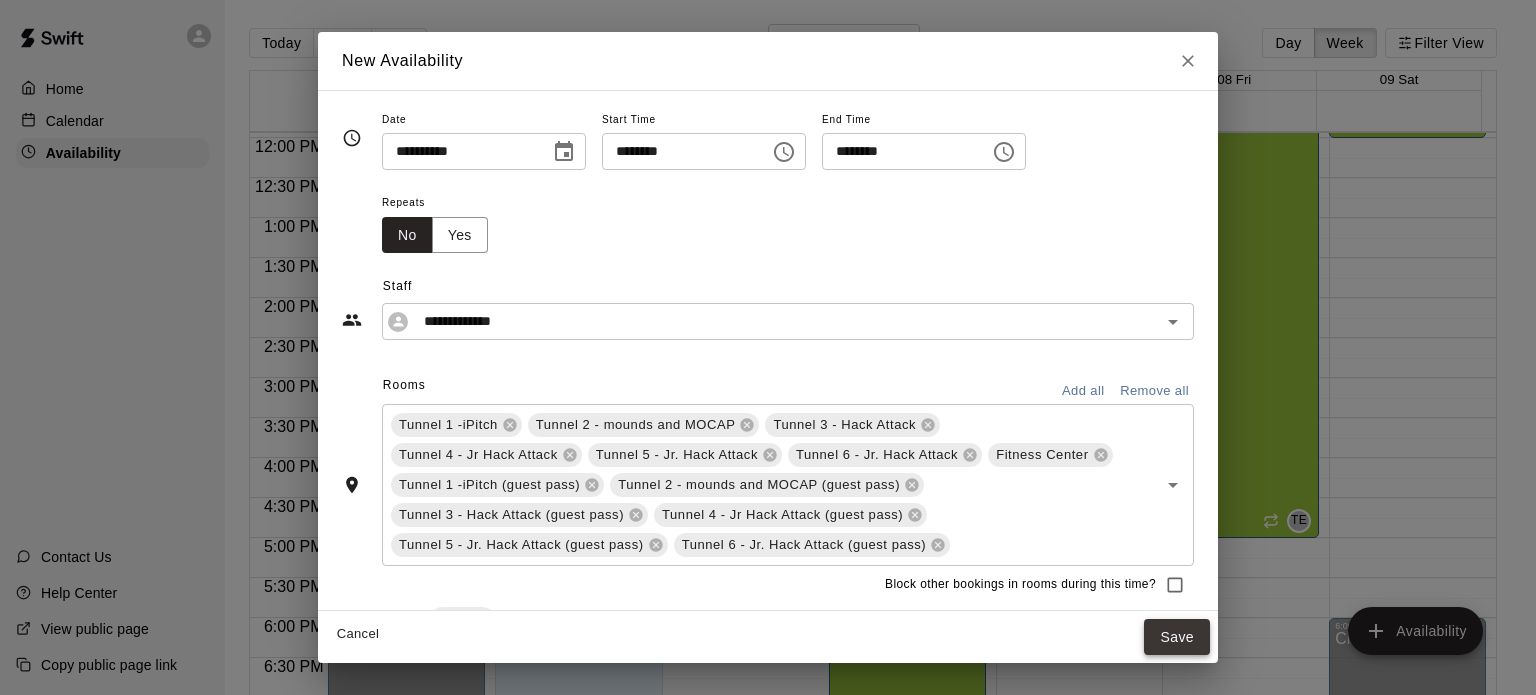 click on "Save" at bounding box center (1177, 637) 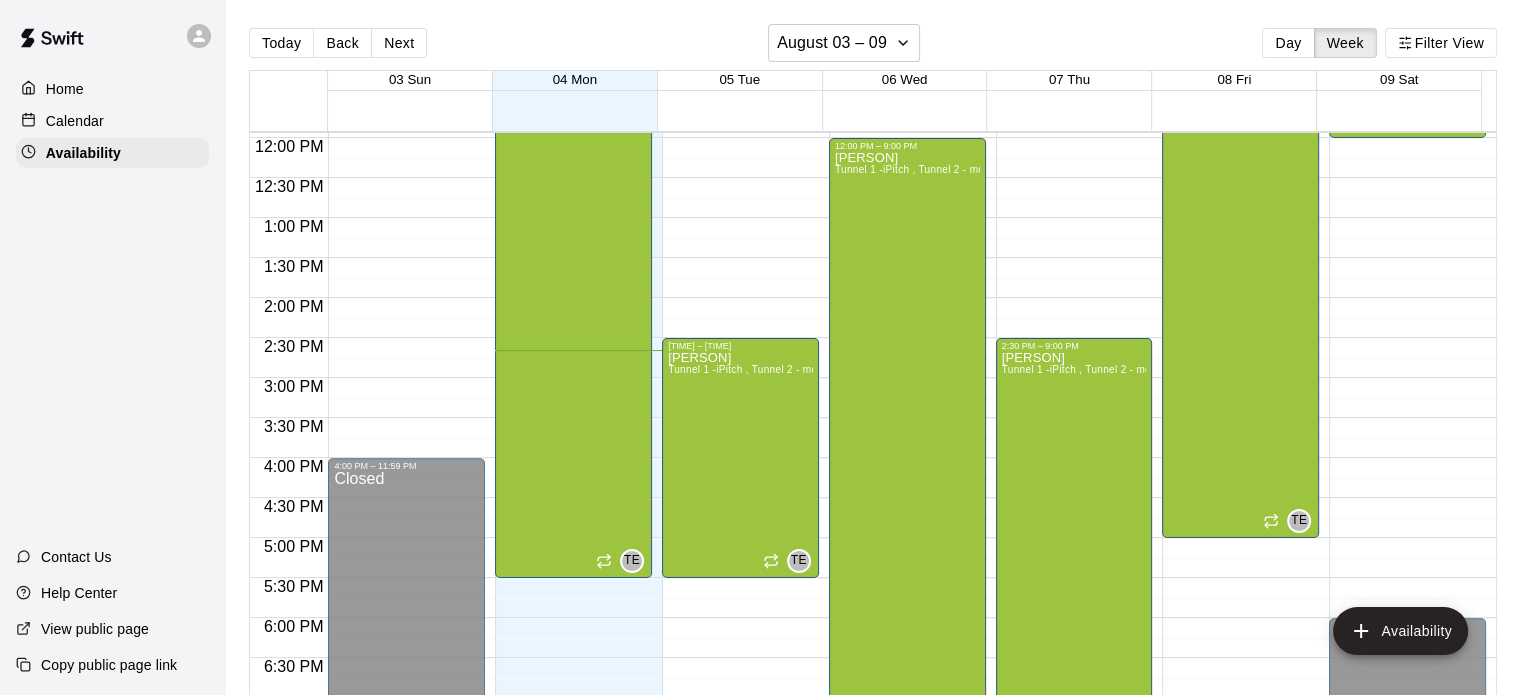 click on "Calendar" at bounding box center (75, 121) 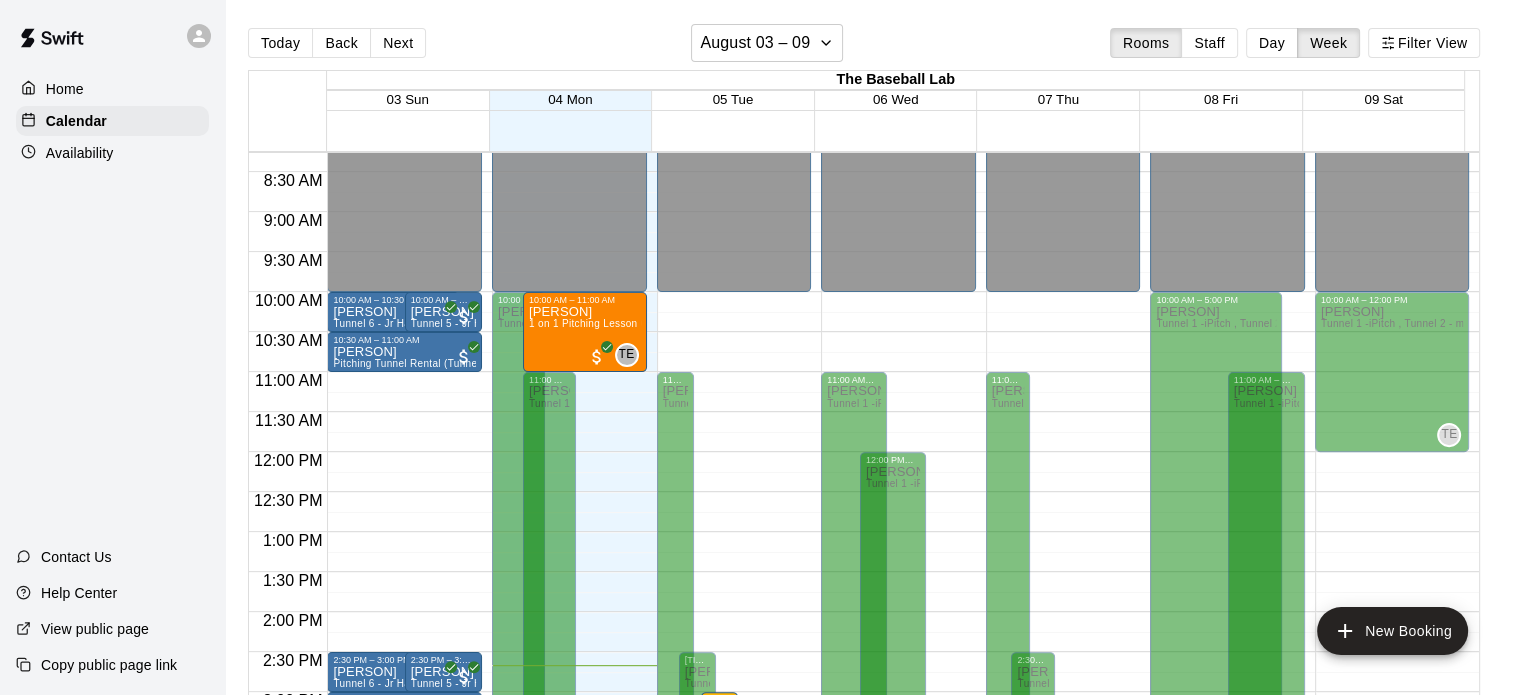 scroll, scrollTop: 654, scrollLeft: 0, axis: vertical 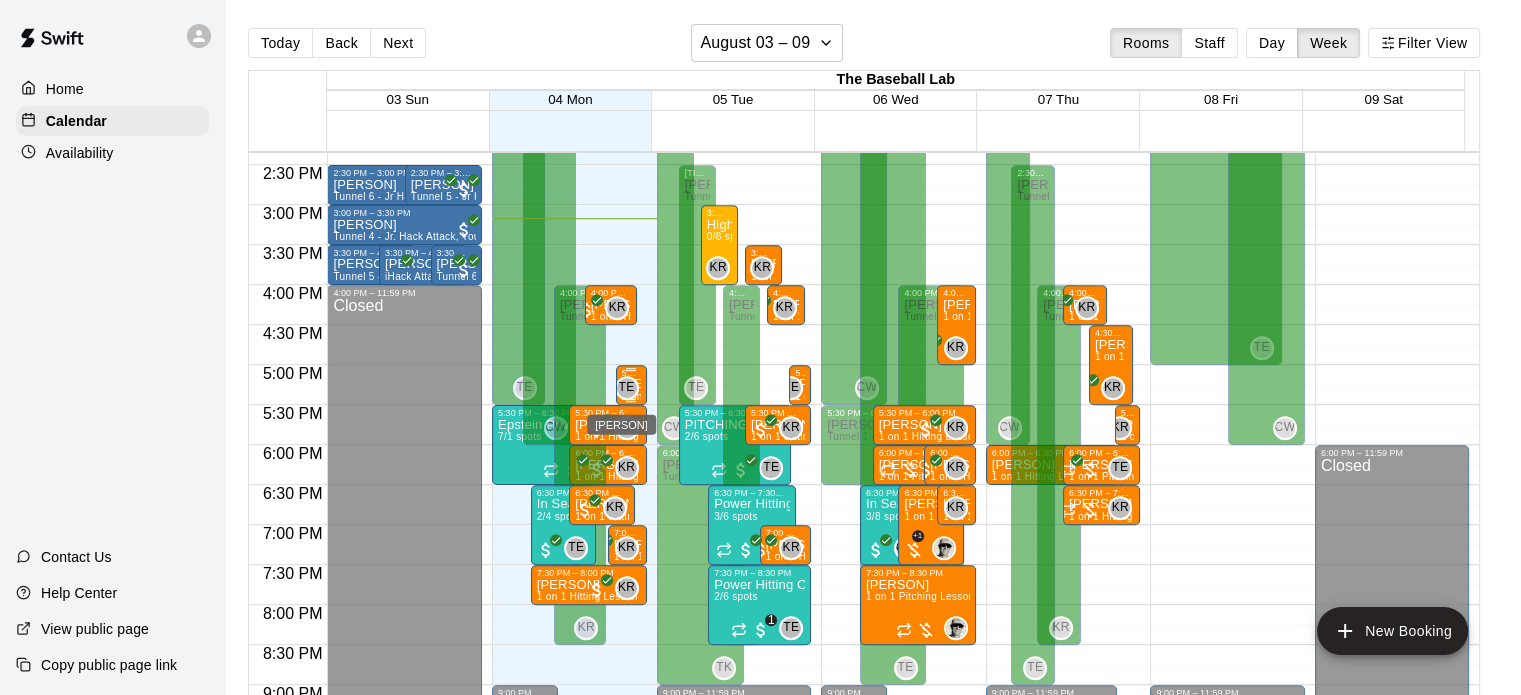click on "TE" at bounding box center [627, 388] 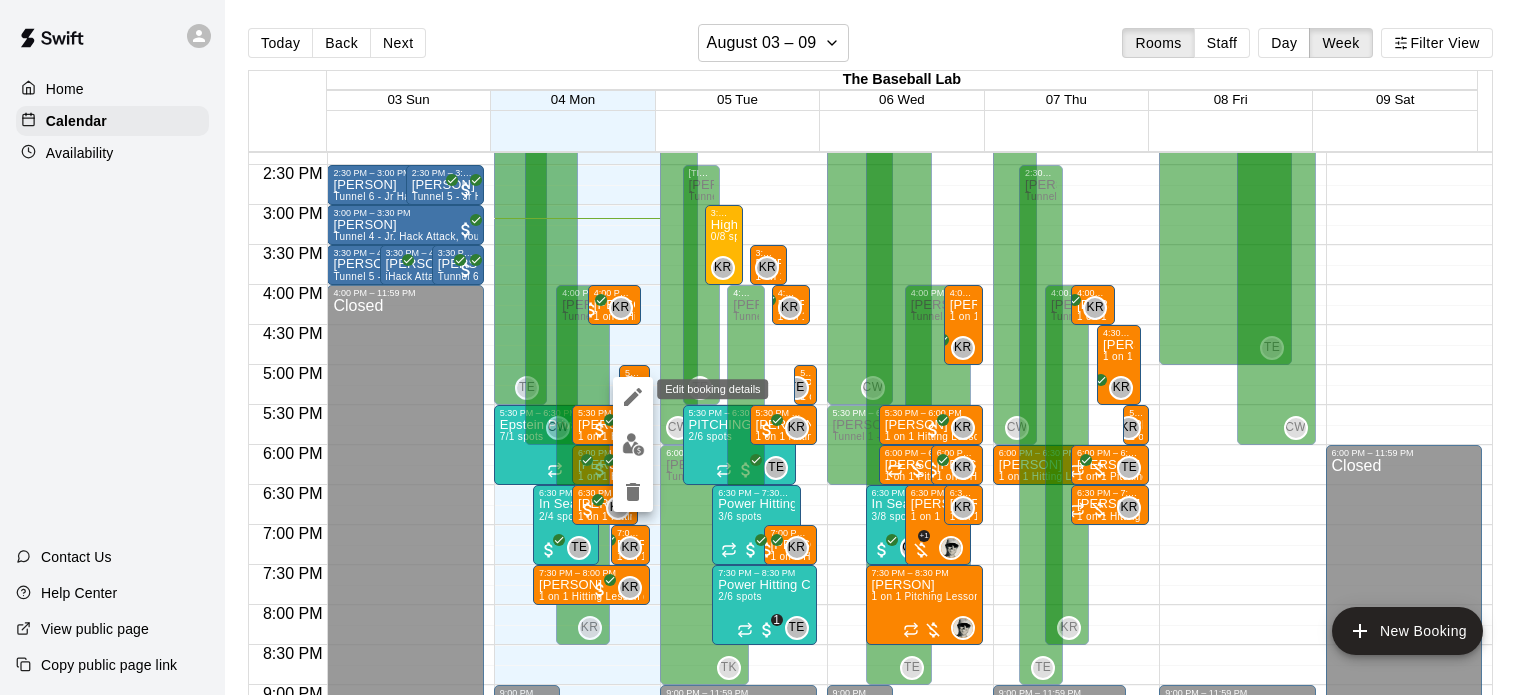 click 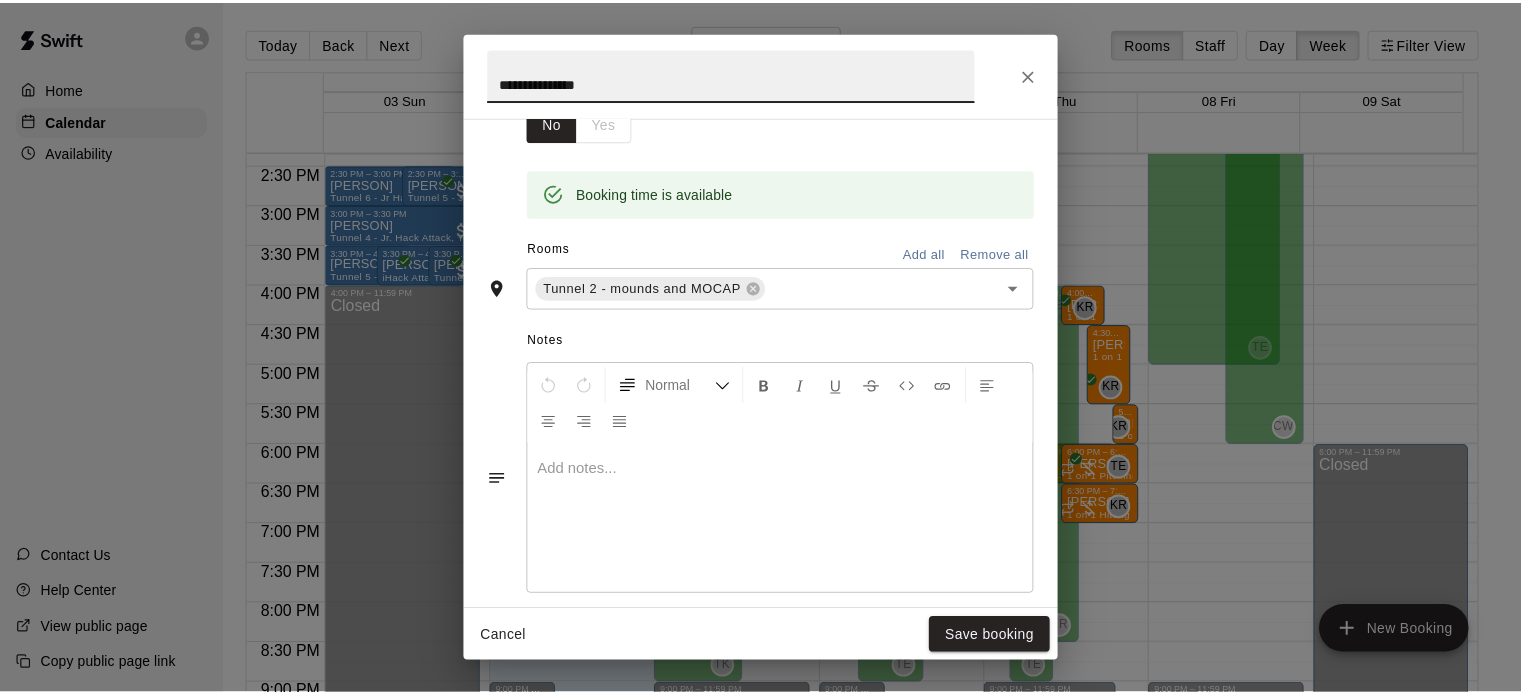 scroll, scrollTop: 634, scrollLeft: 0, axis: vertical 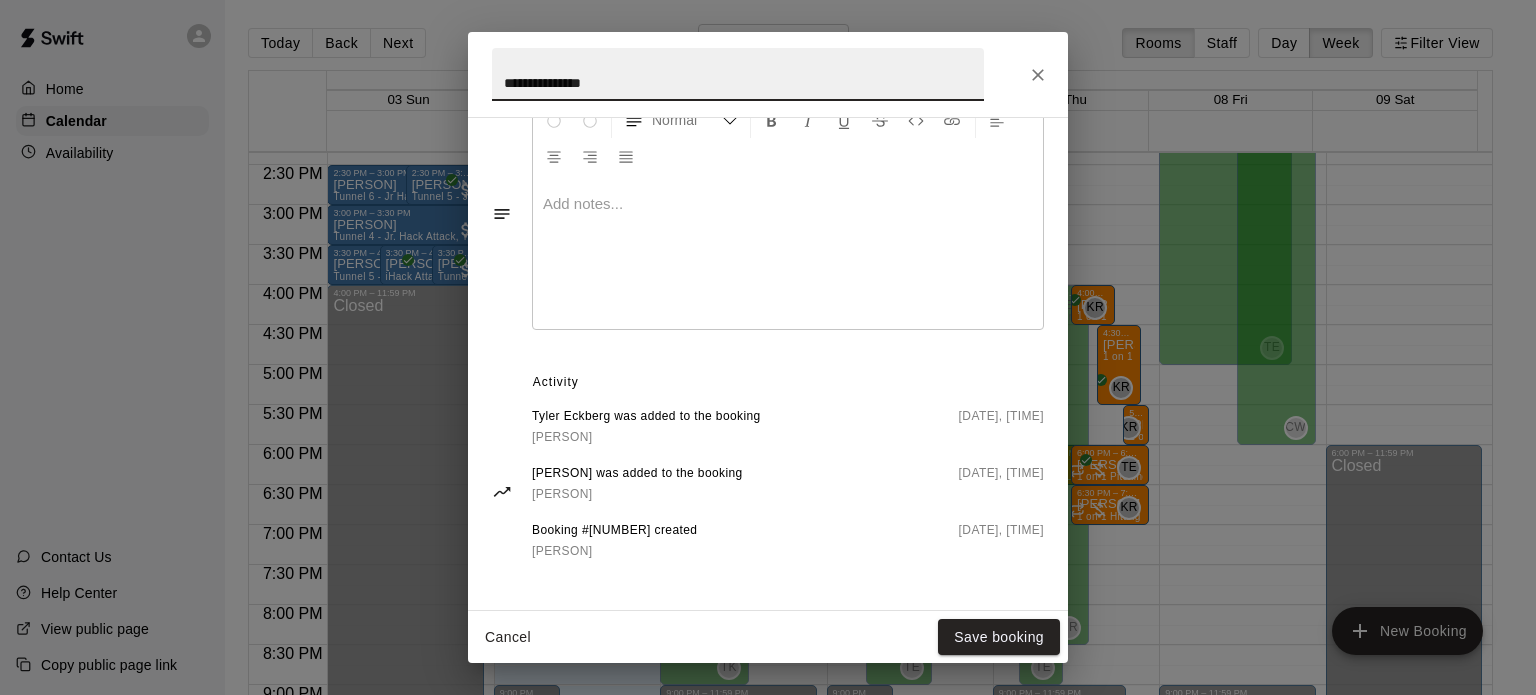 click 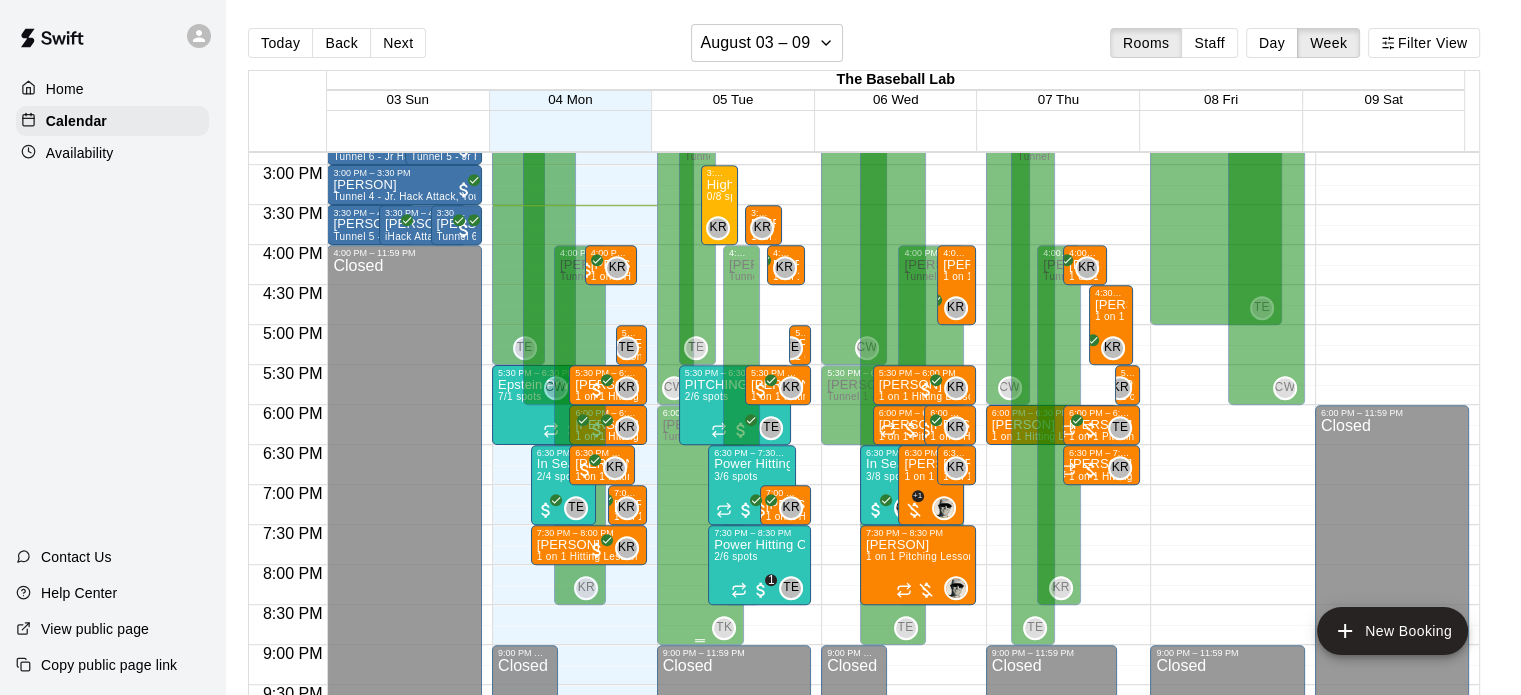 scroll, scrollTop: 1187, scrollLeft: 0, axis: vertical 